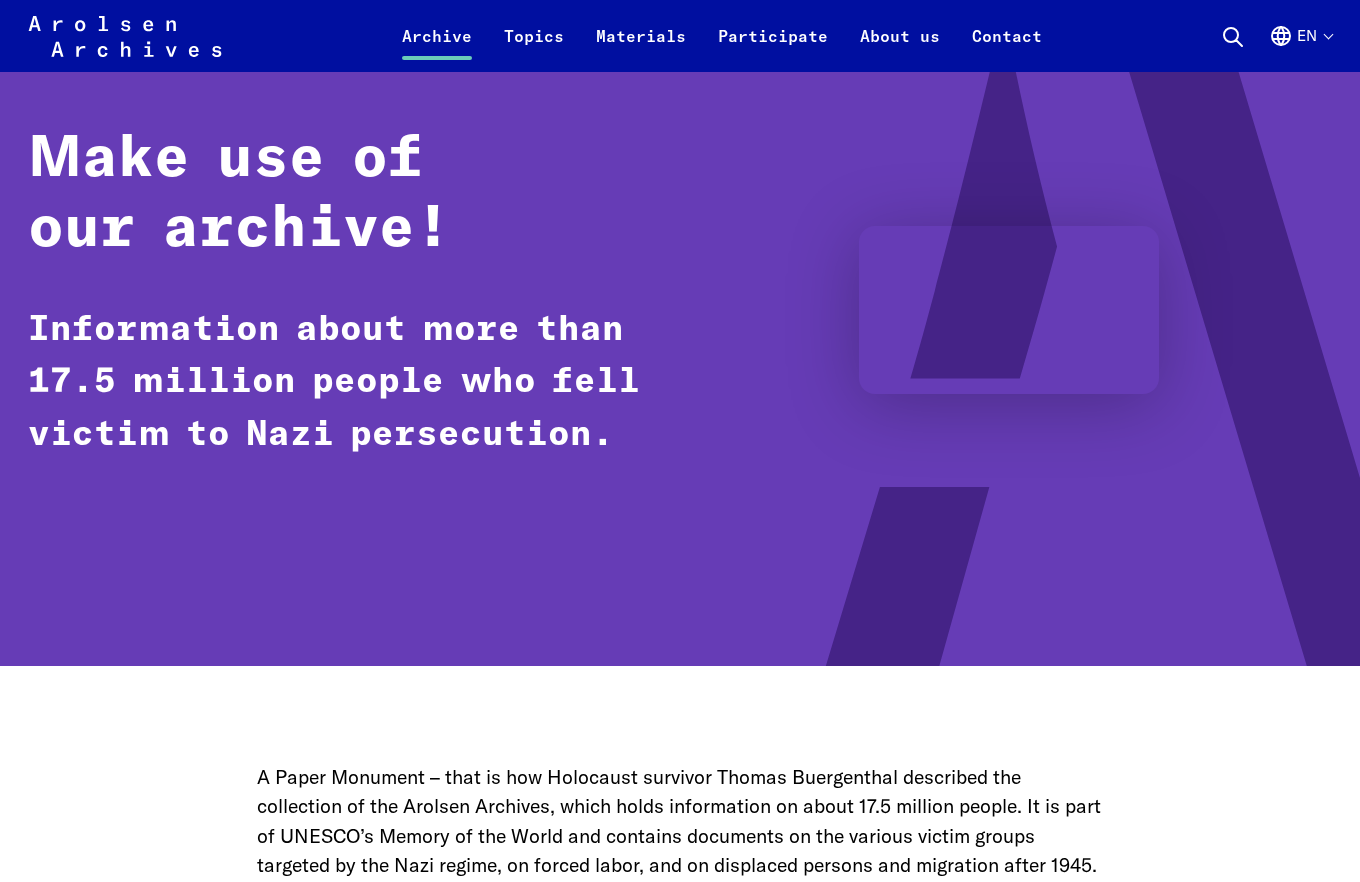 scroll, scrollTop: 0, scrollLeft: 0, axis: both 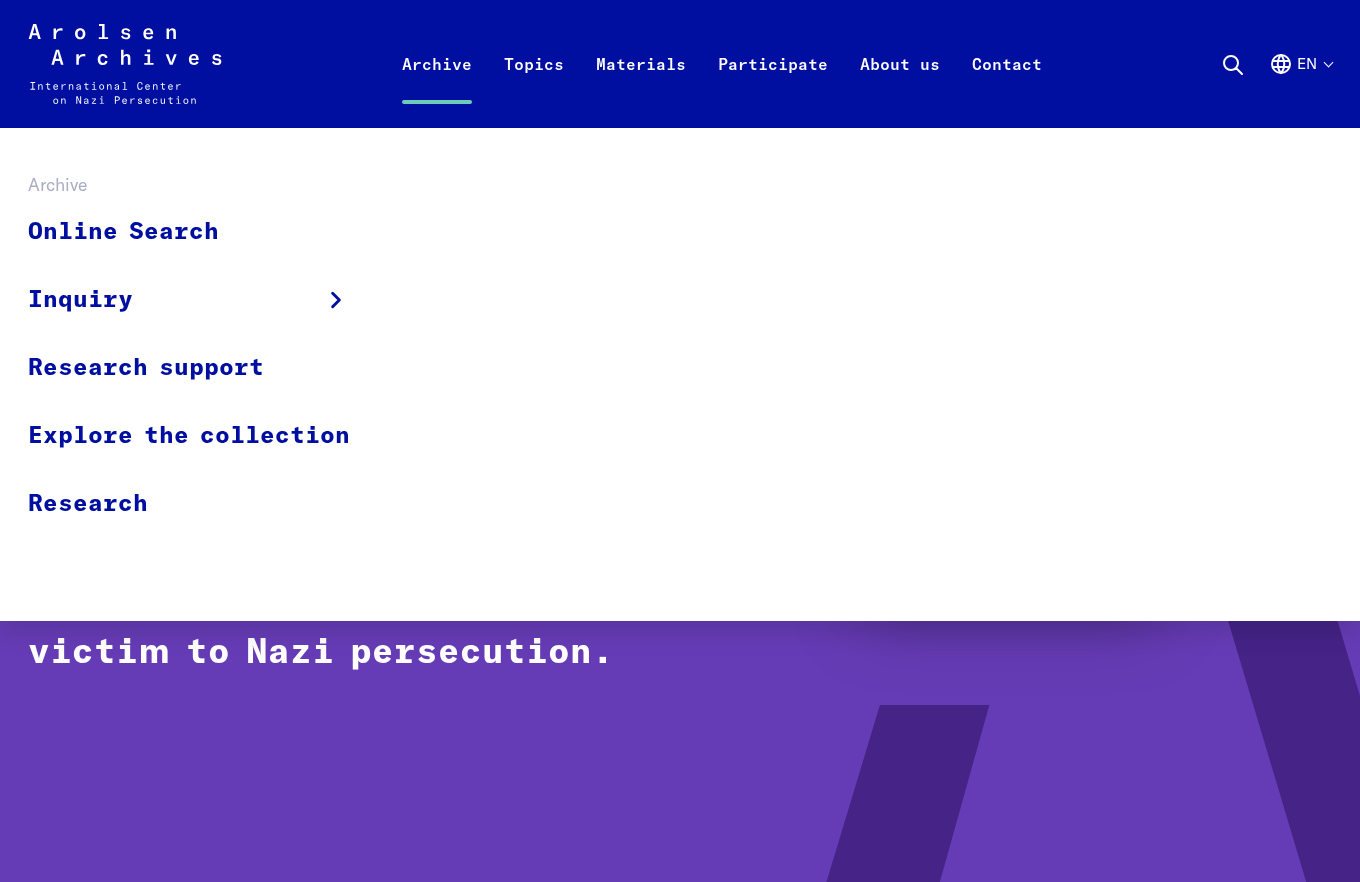 click on "Archive" at bounding box center [437, 88] 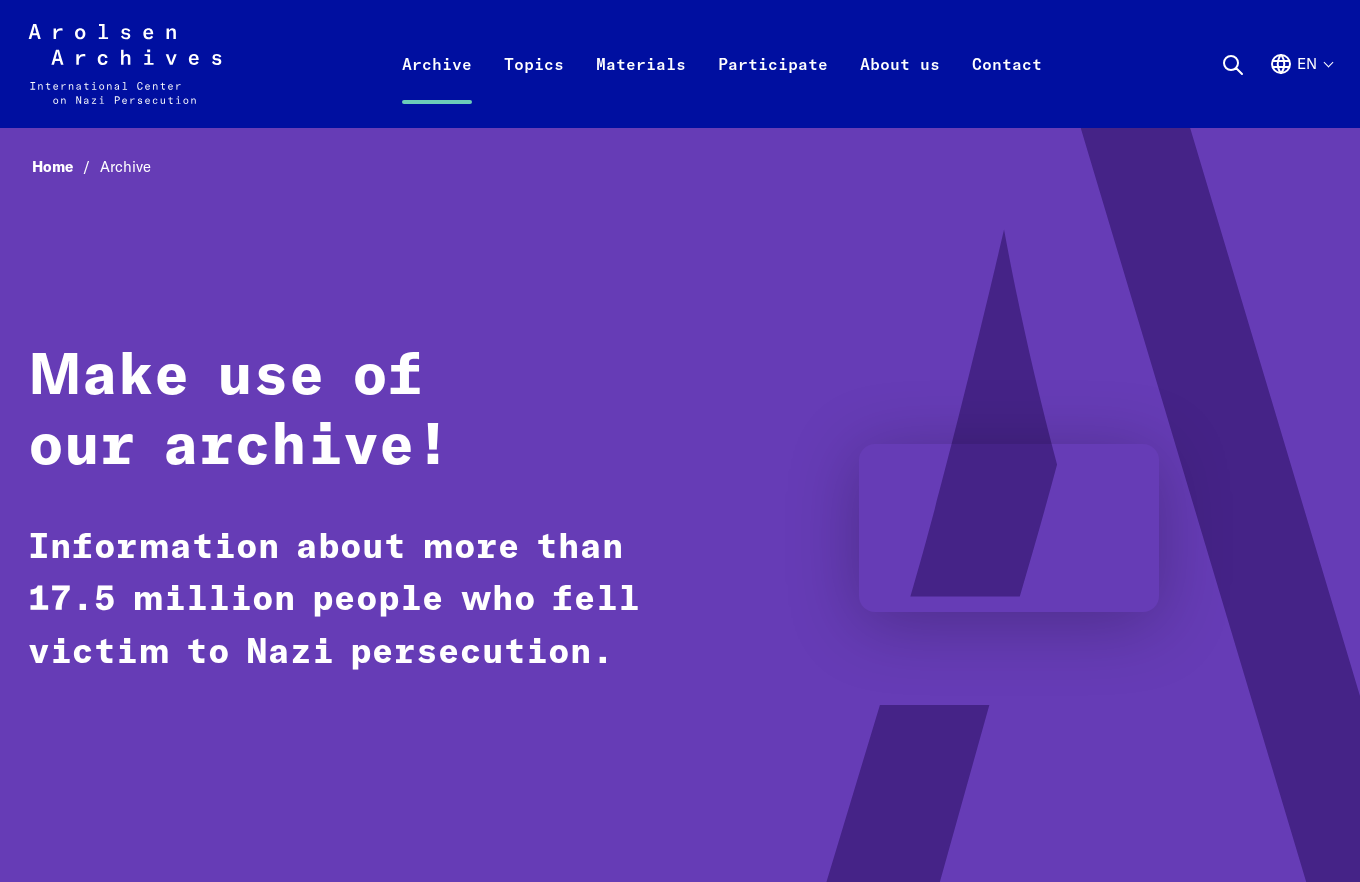 scroll, scrollTop: 0, scrollLeft: 0, axis: both 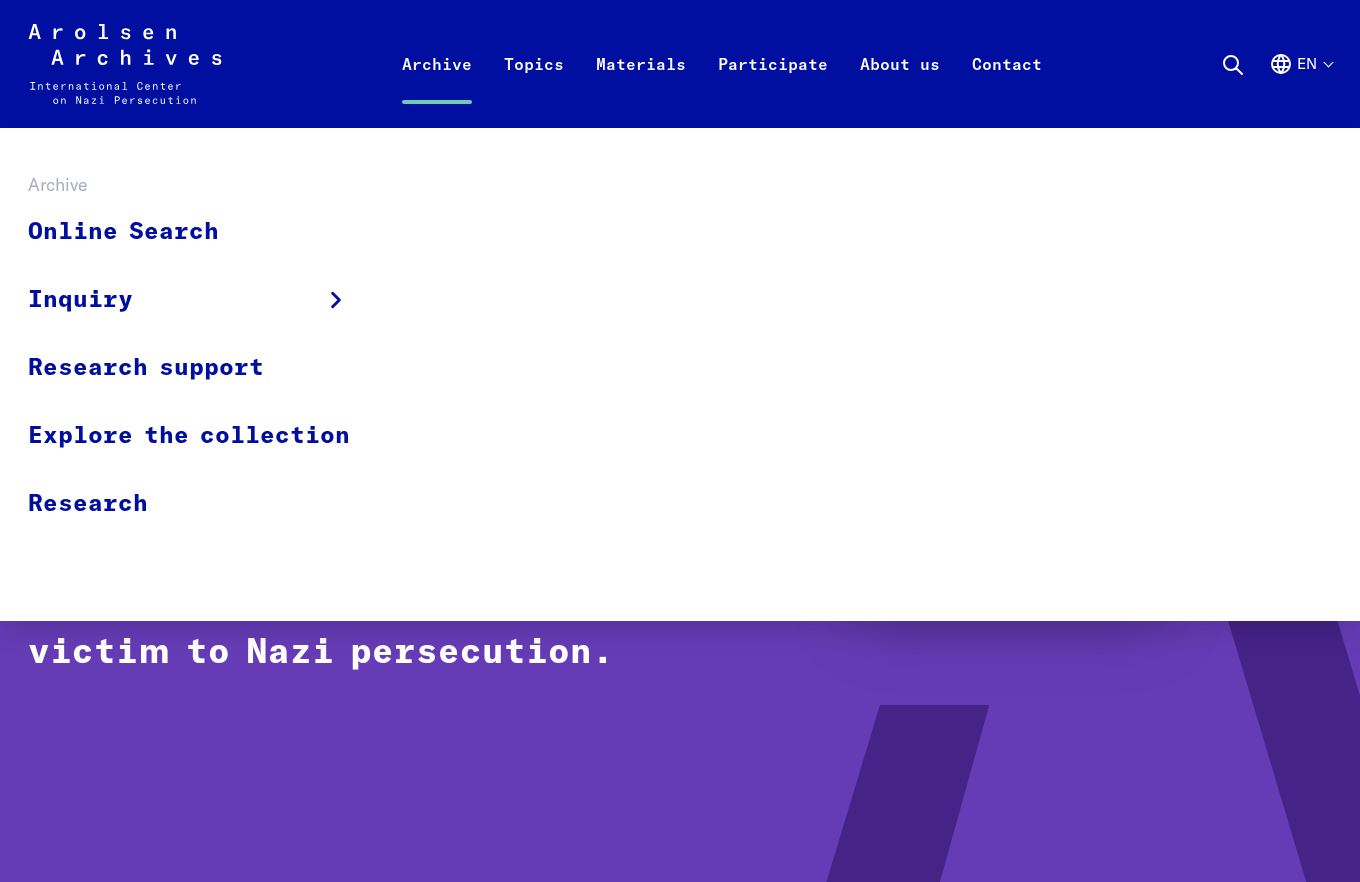 click on "Archive" at bounding box center (437, 88) 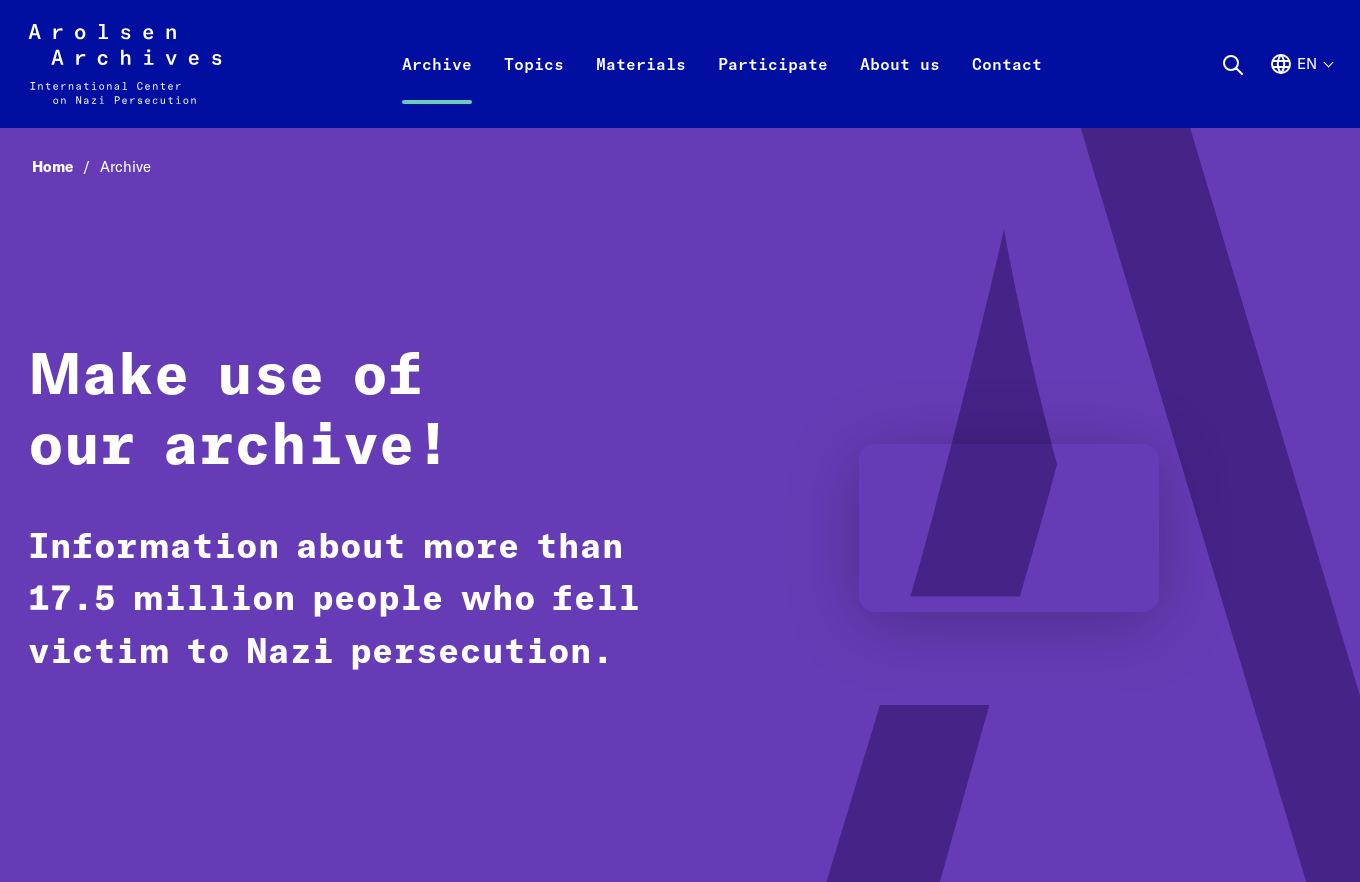 scroll, scrollTop: 0, scrollLeft: 0, axis: both 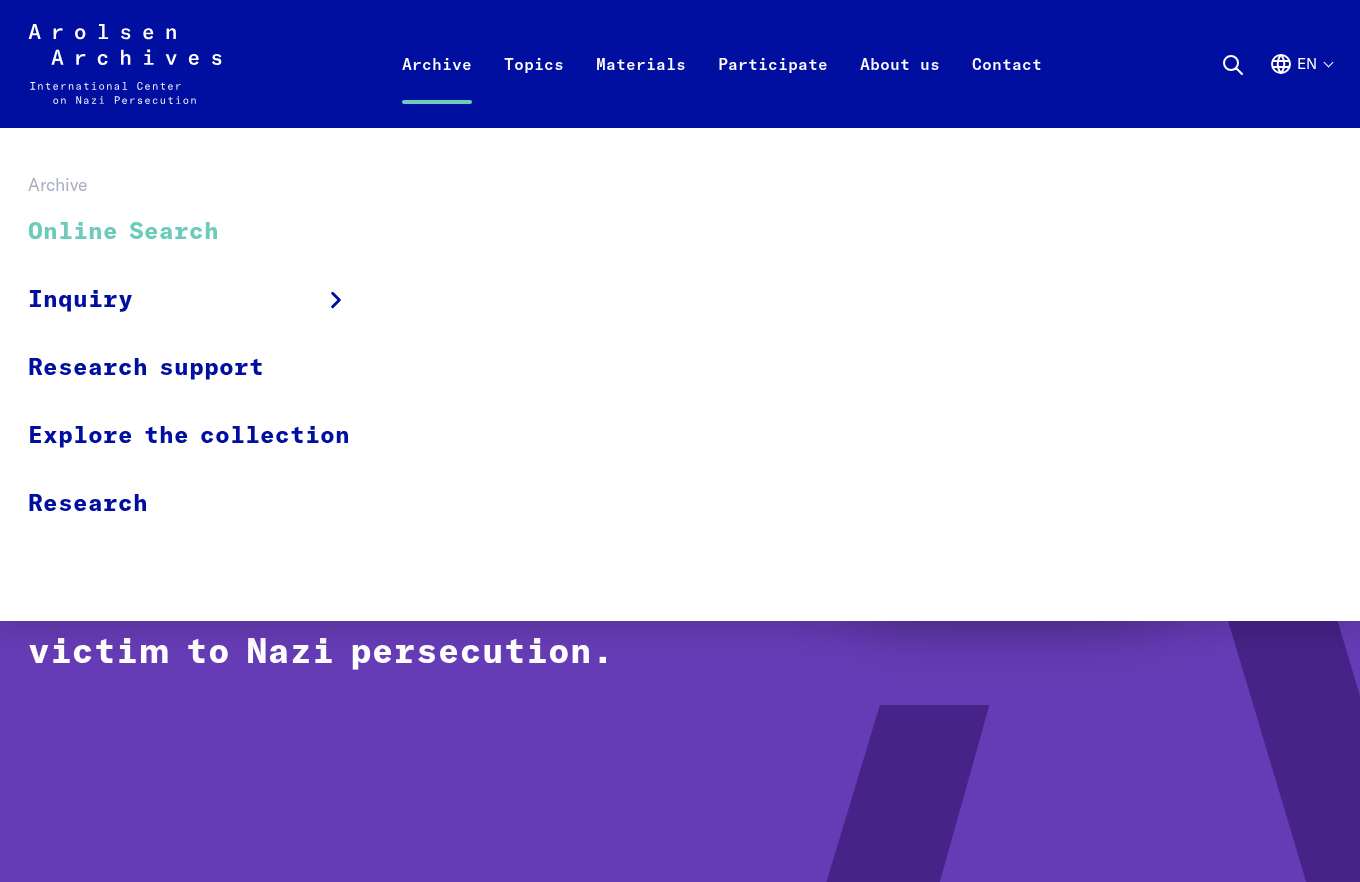 click on "Online Search" at bounding box center (202, 232) 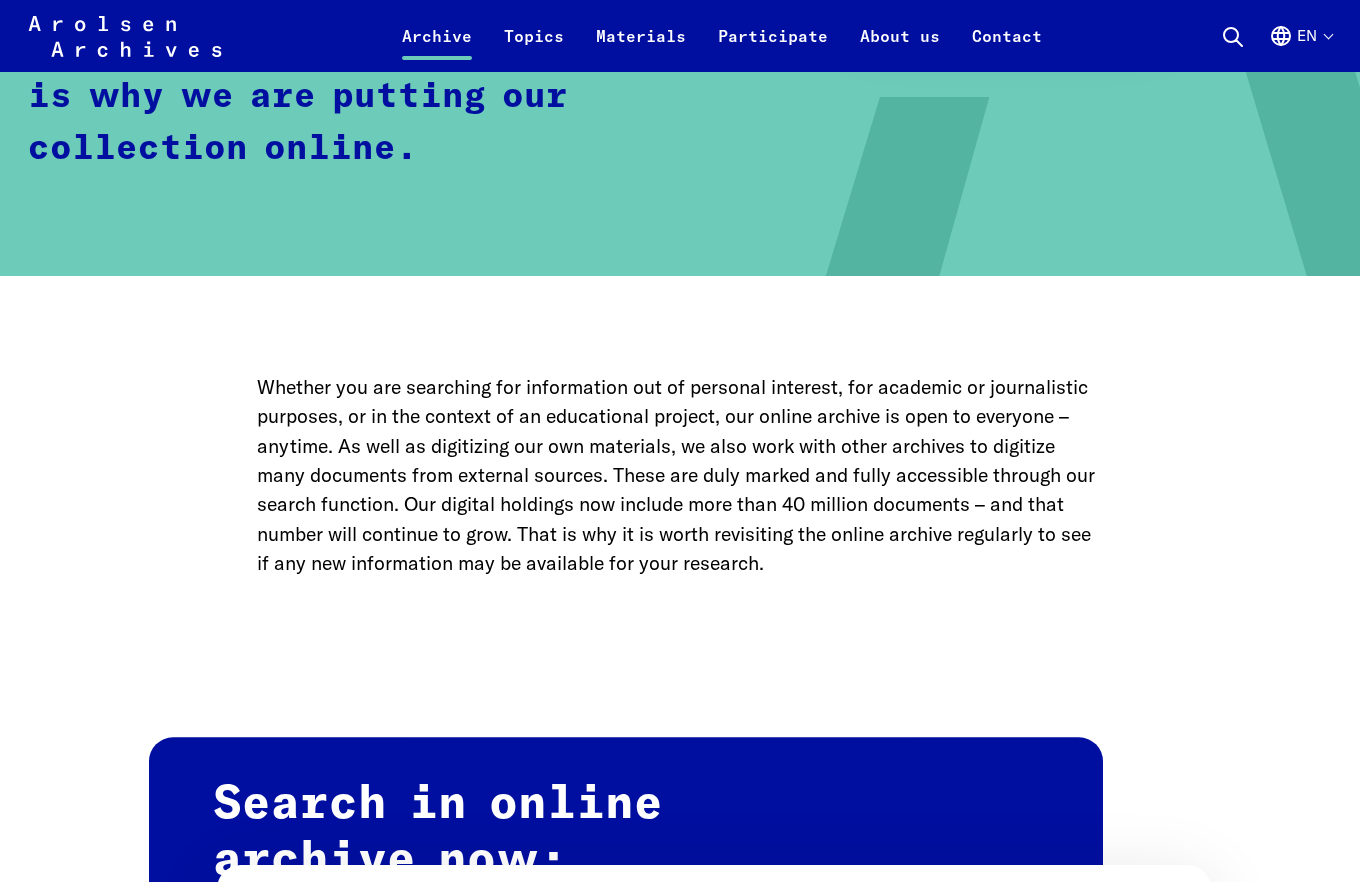 scroll, scrollTop: 624, scrollLeft: 0, axis: vertical 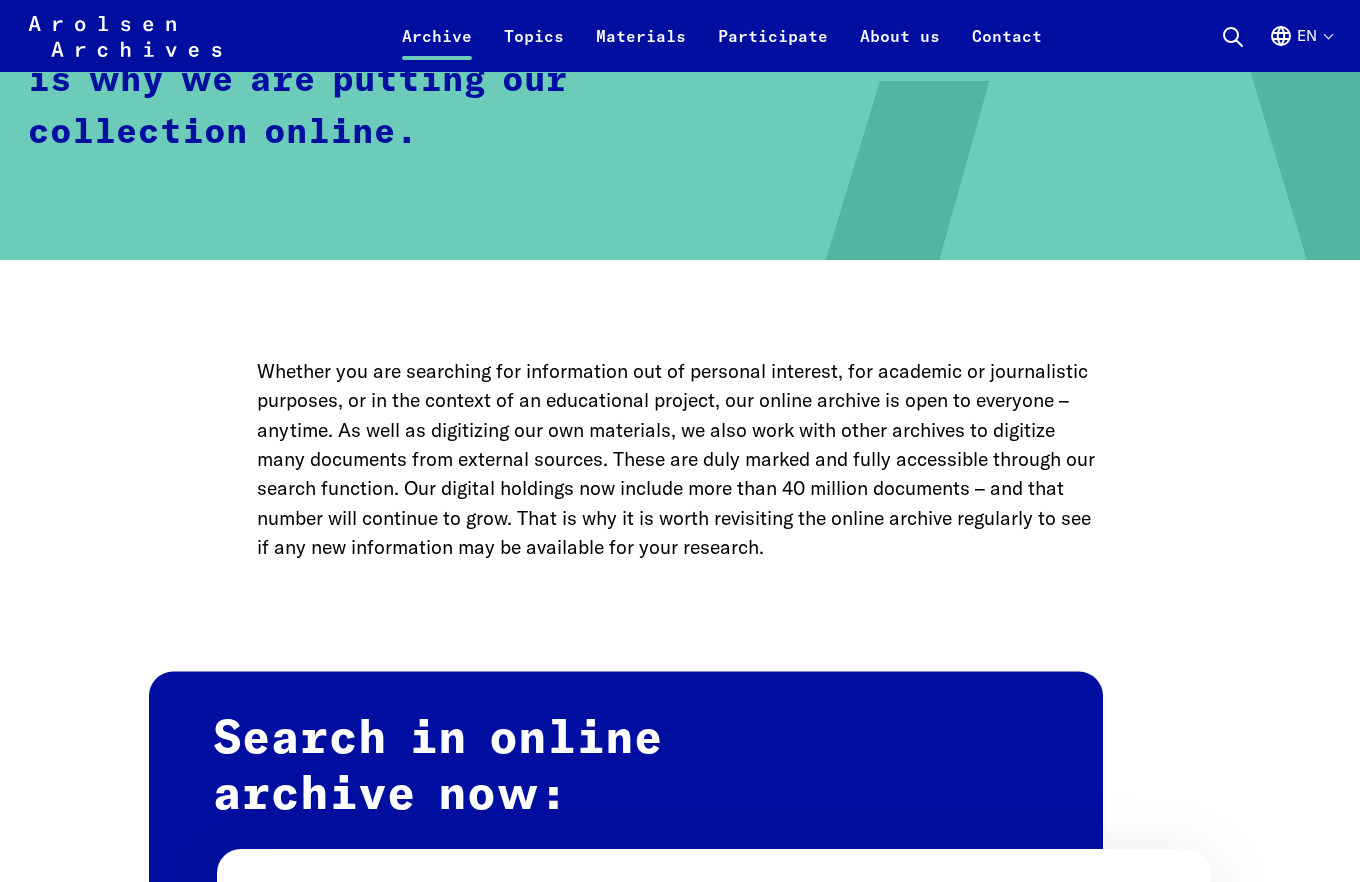 click on "Search term" at bounding box center [598, 919] 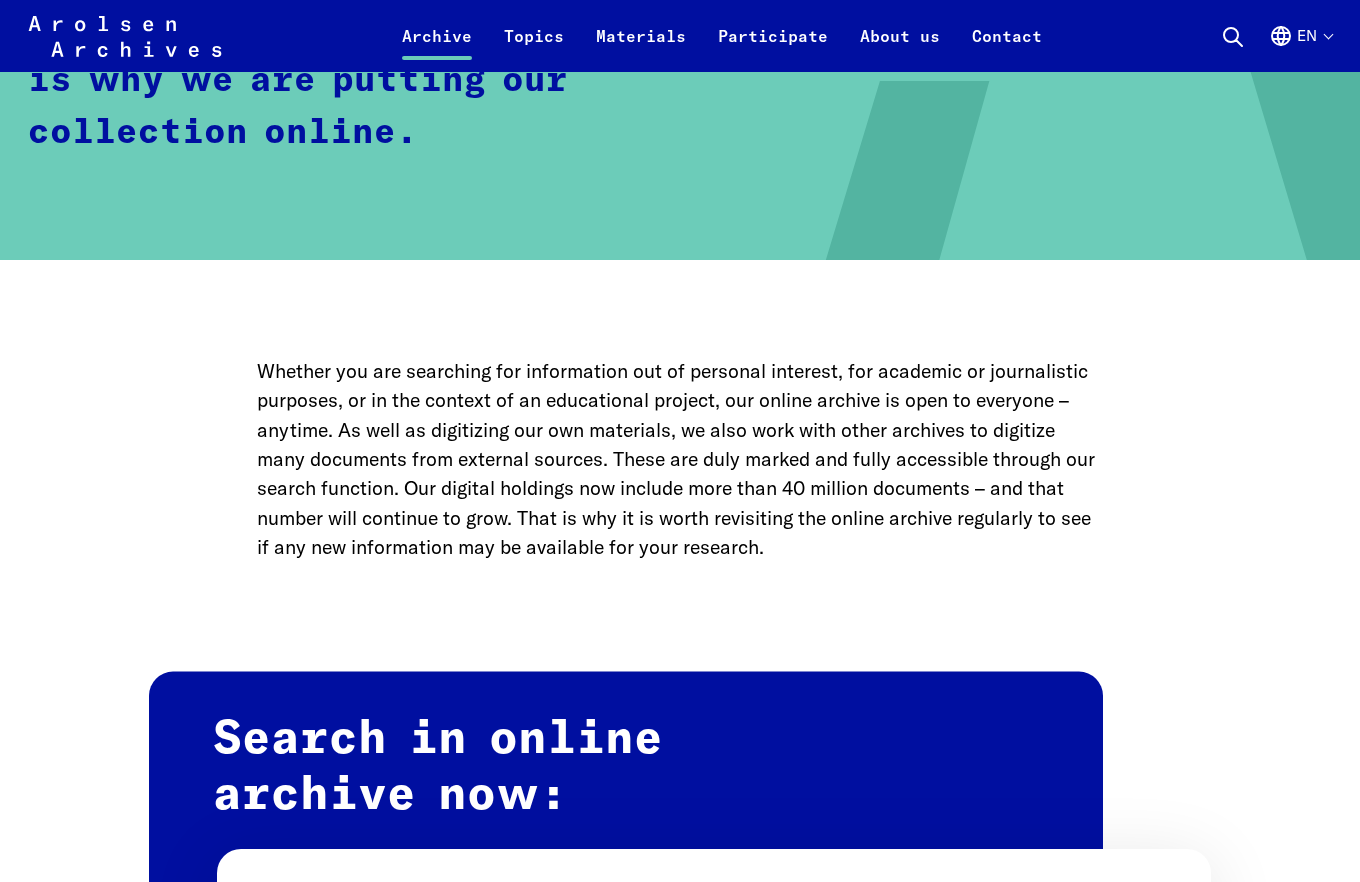 type on "**********" 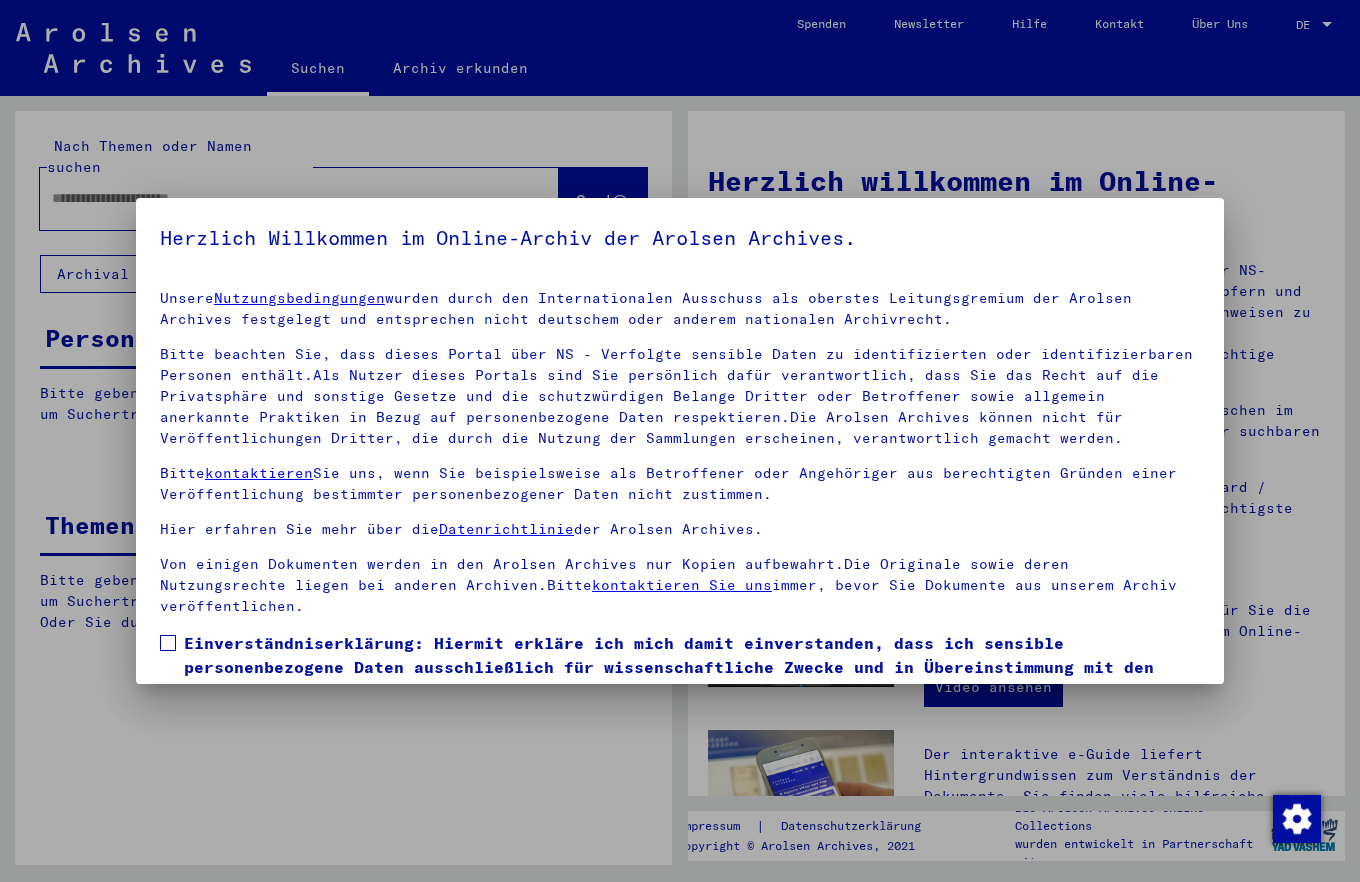 scroll, scrollTop: 0, scrollLeft: 0, axis: both 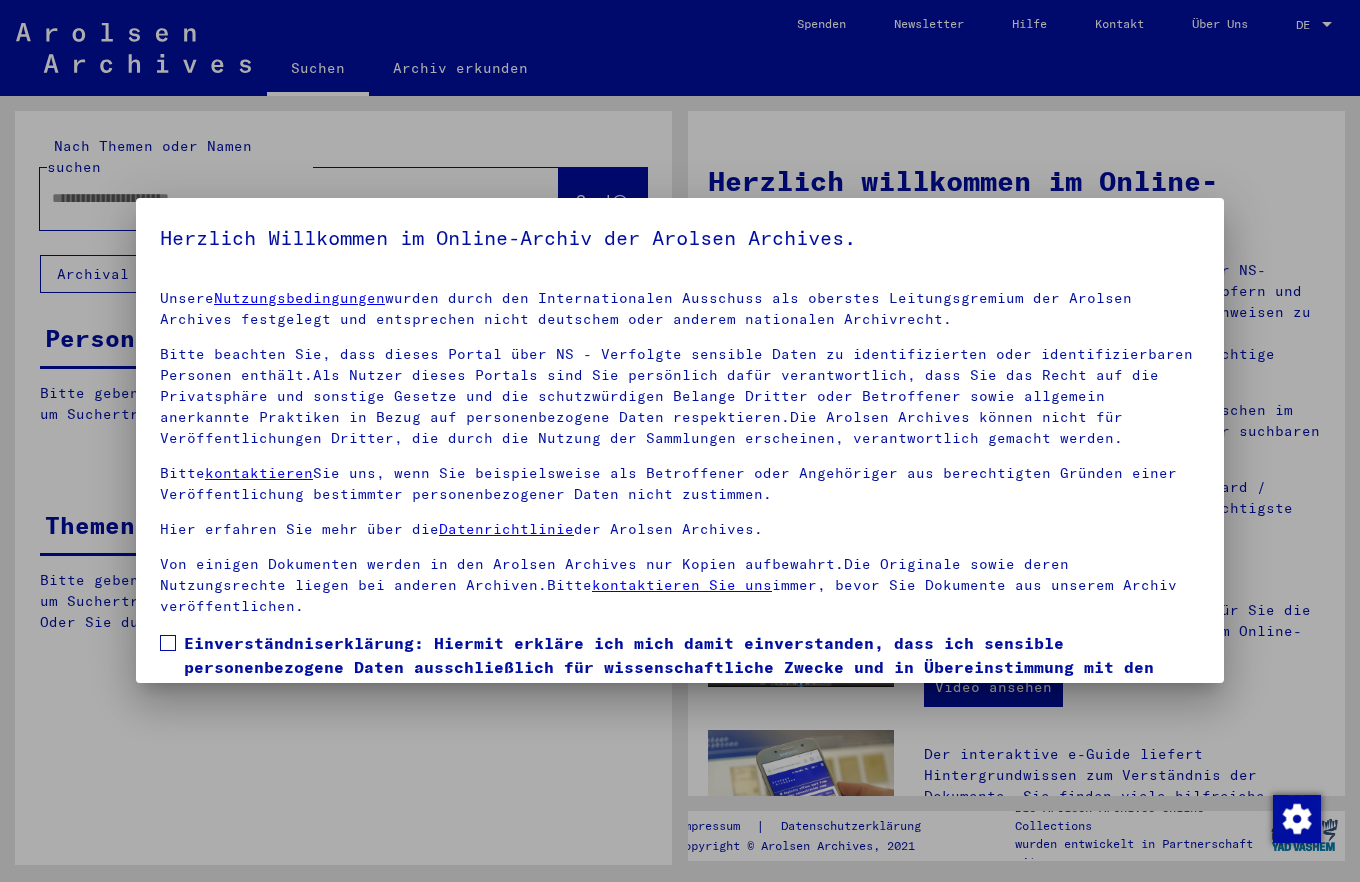 type on "**********" 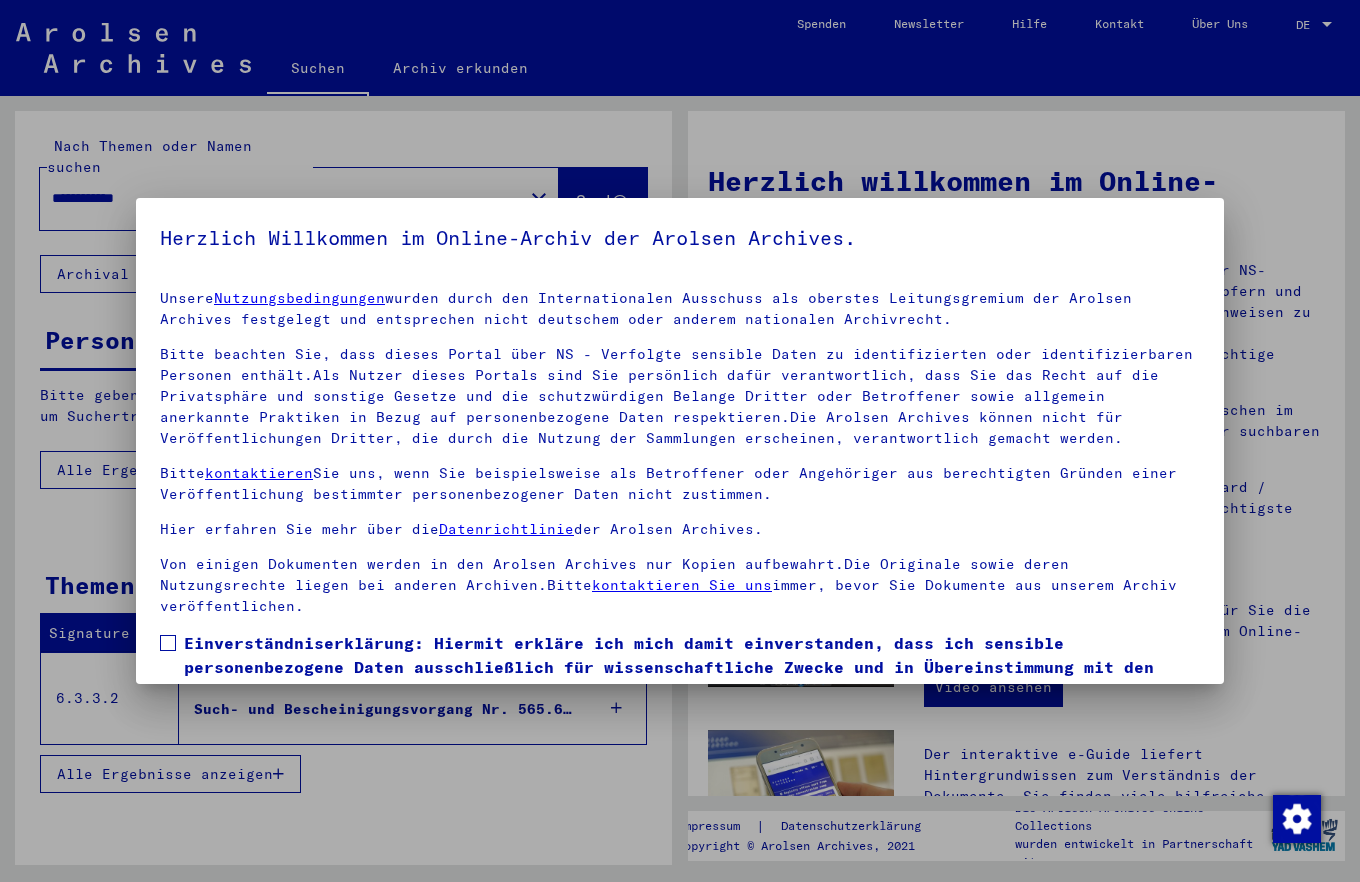 click at bounding box center (168, 643) 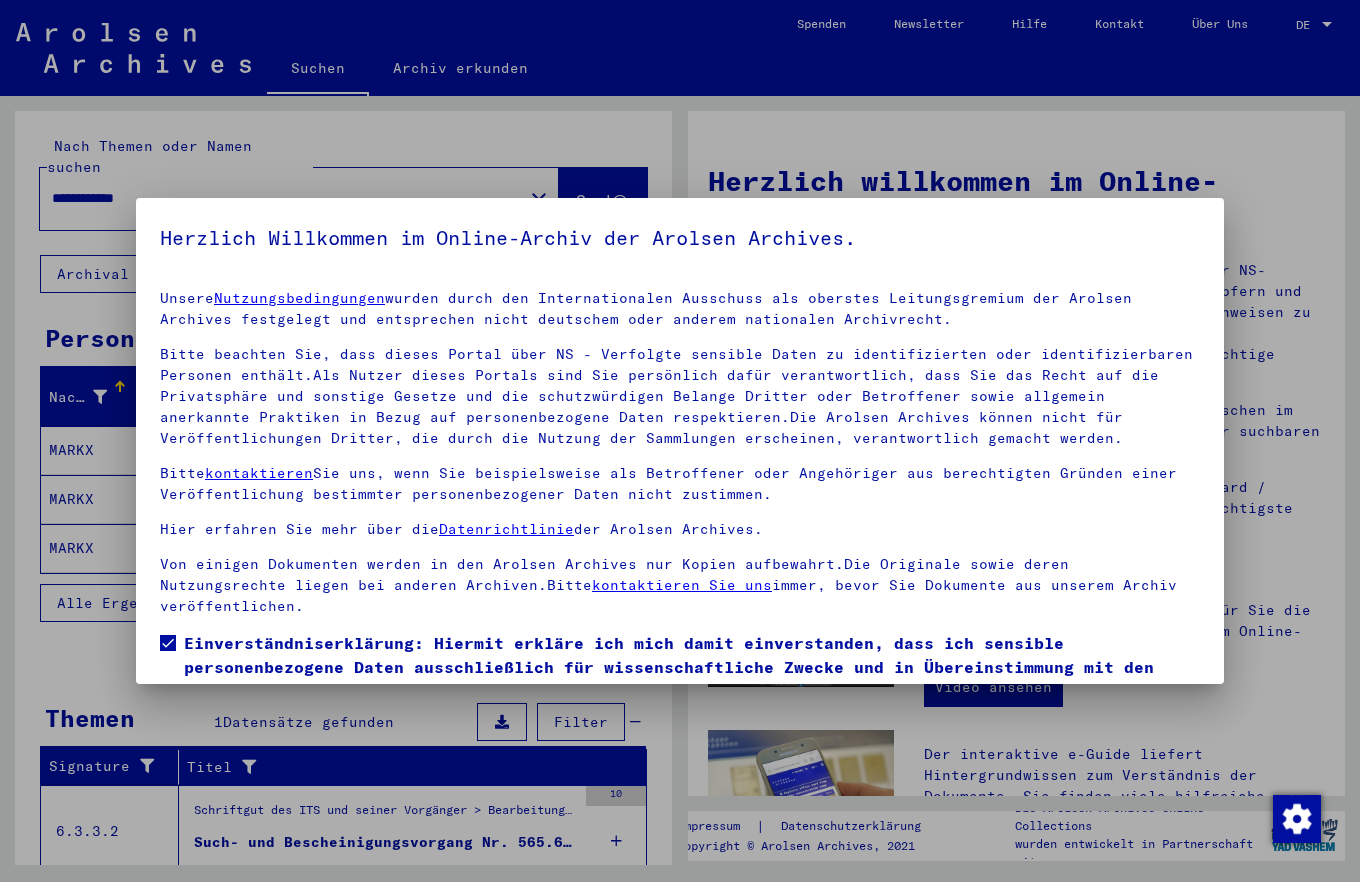 scroll, scrollTop: 95, scrollLeft: 0, axis: vertical 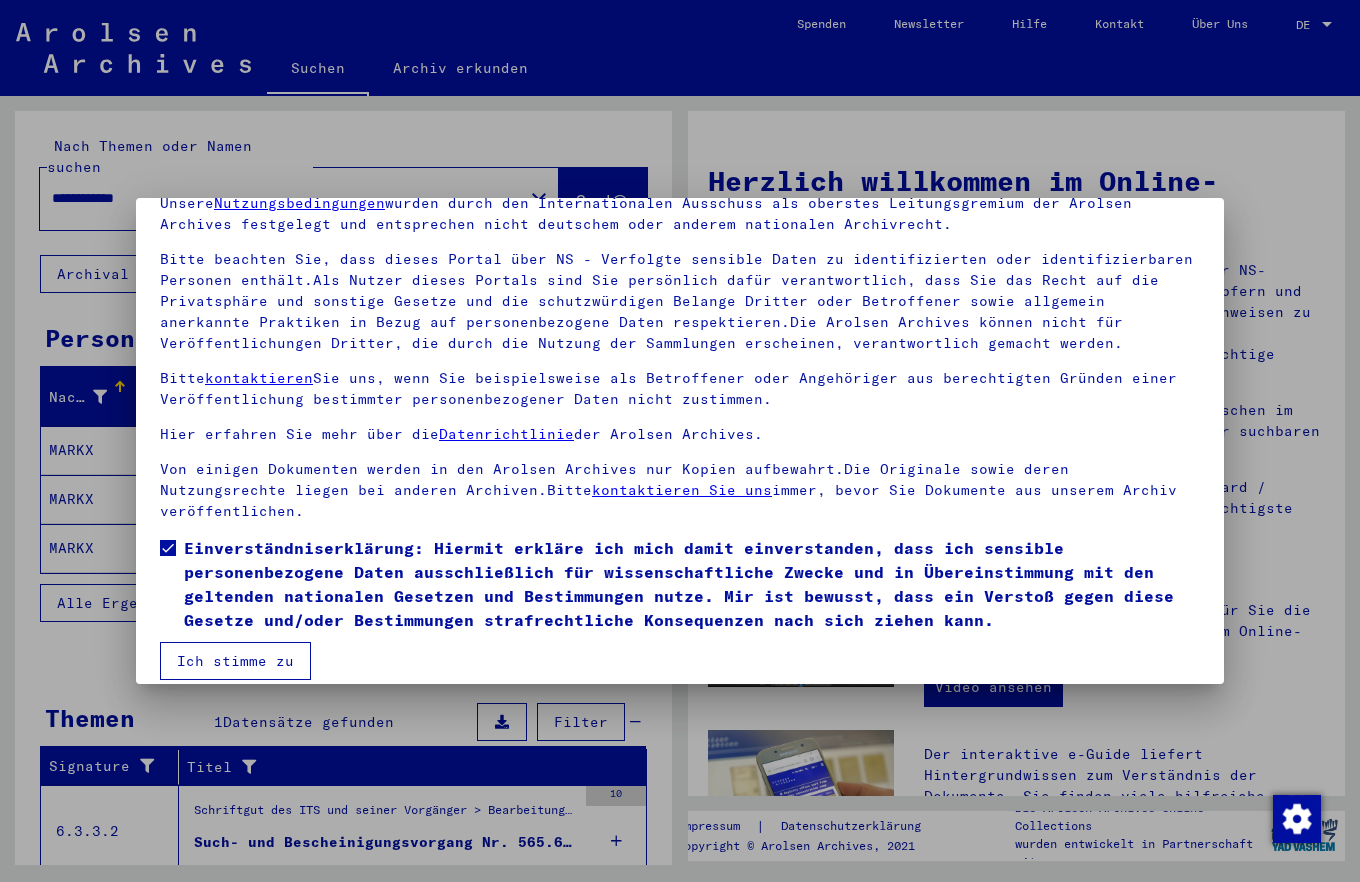 click on "Ich stimme zu" at bounding box center (235, 661) 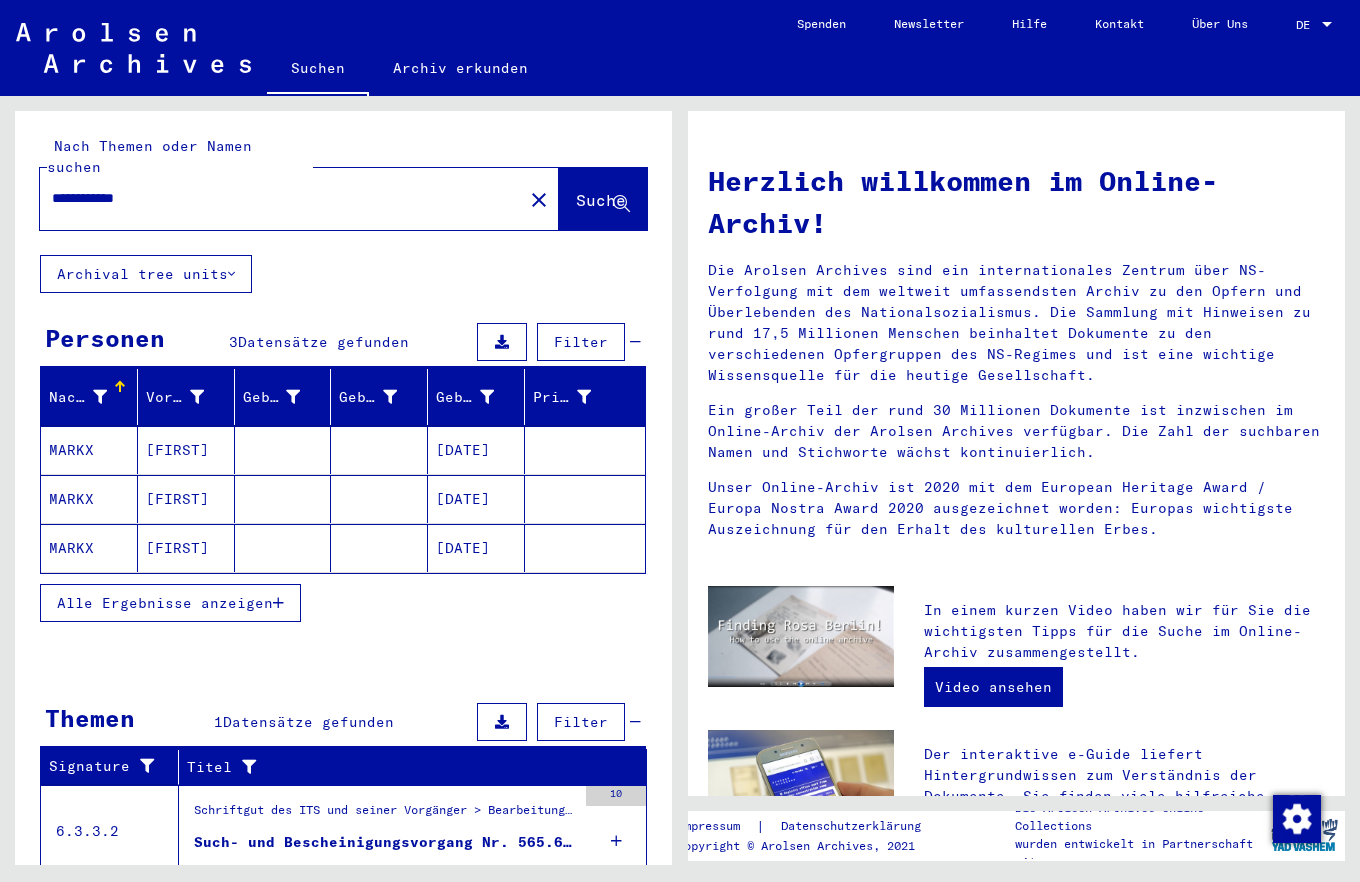 scroll, scrollTop: 9, scrollLeft: 0, axis: vertical 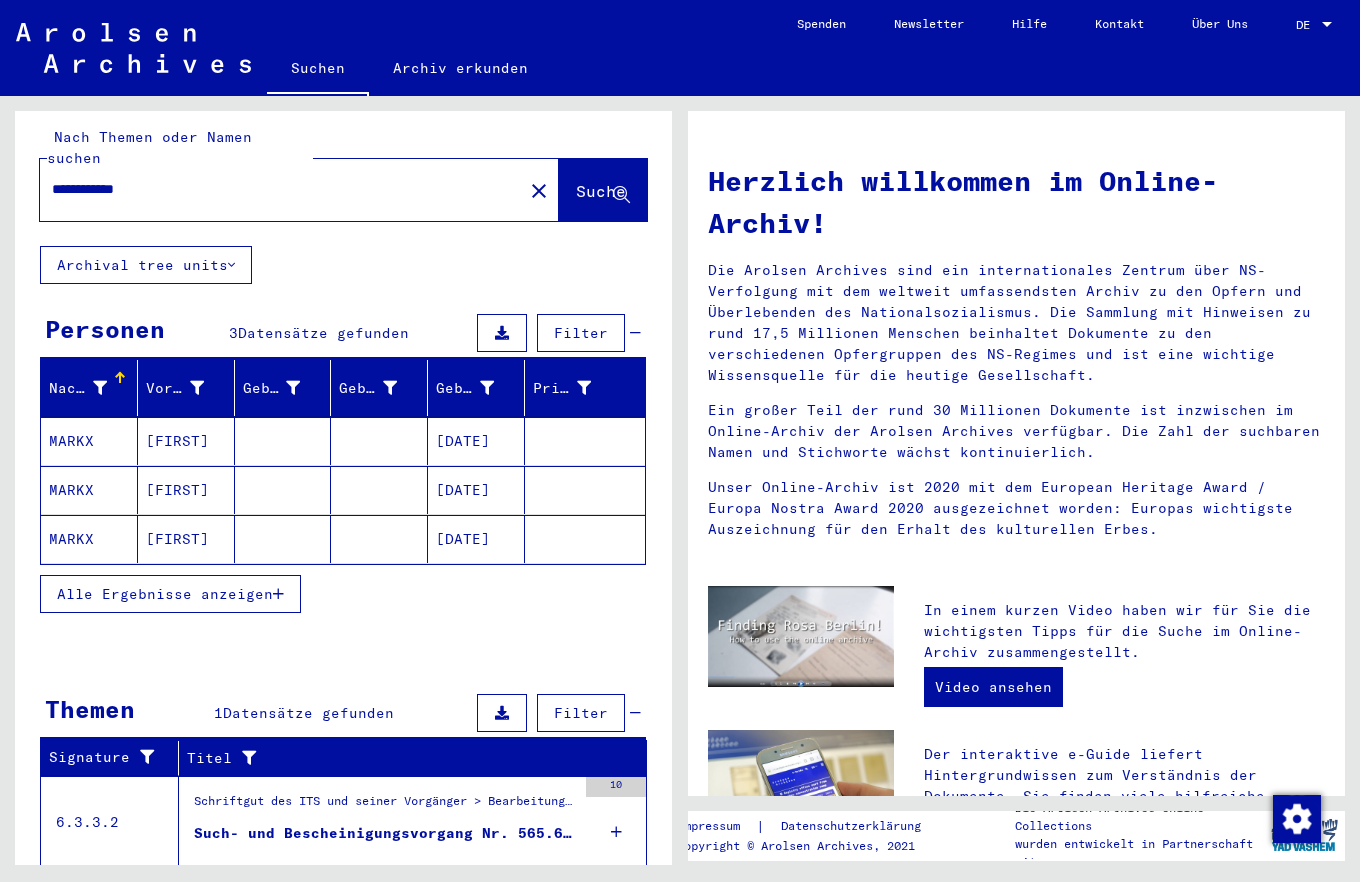 click on "MARKX" at bounding box center (89, 490) 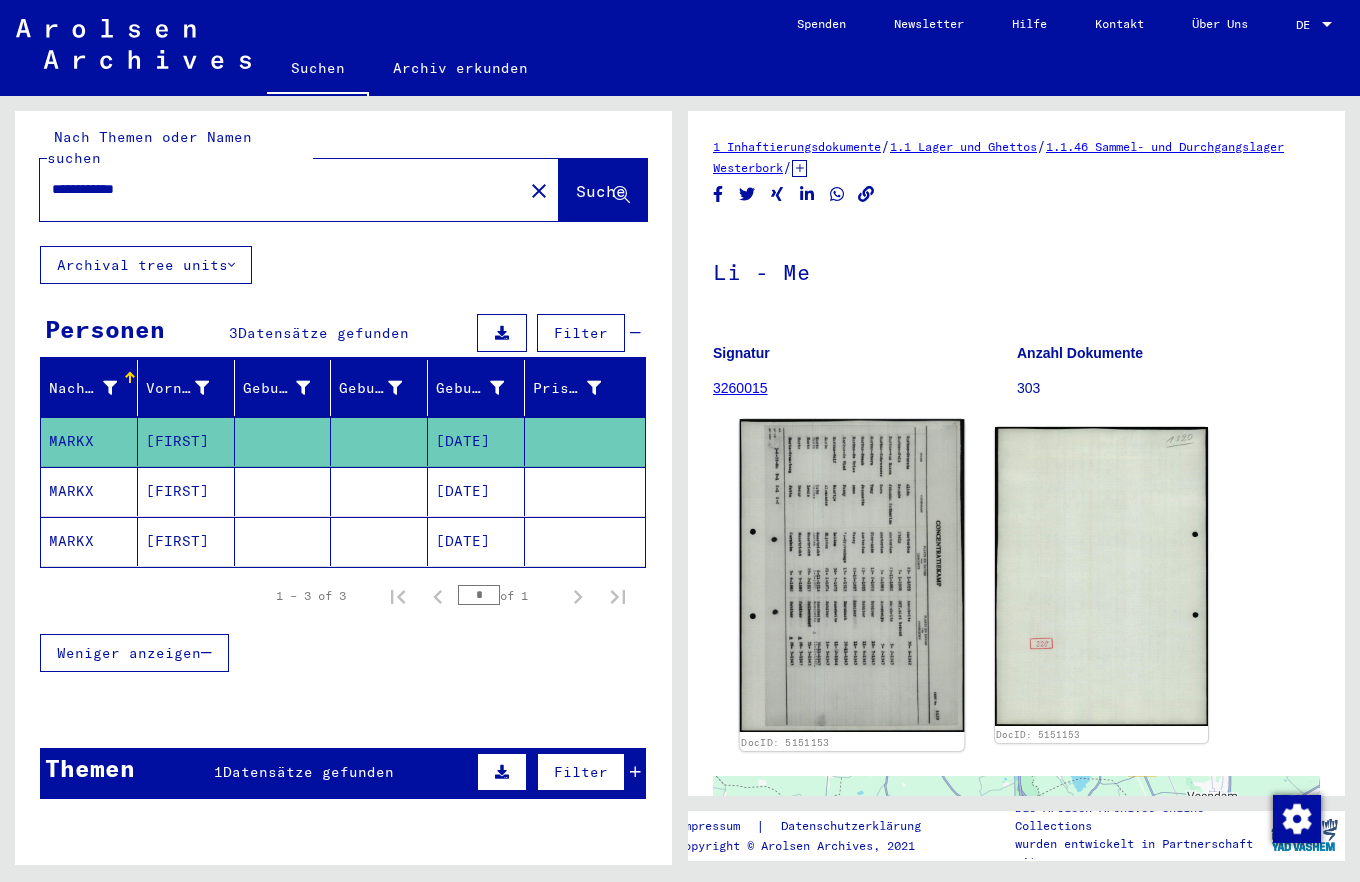 scroll, scrollTop: 0, scrollLeft: 0, axis: both 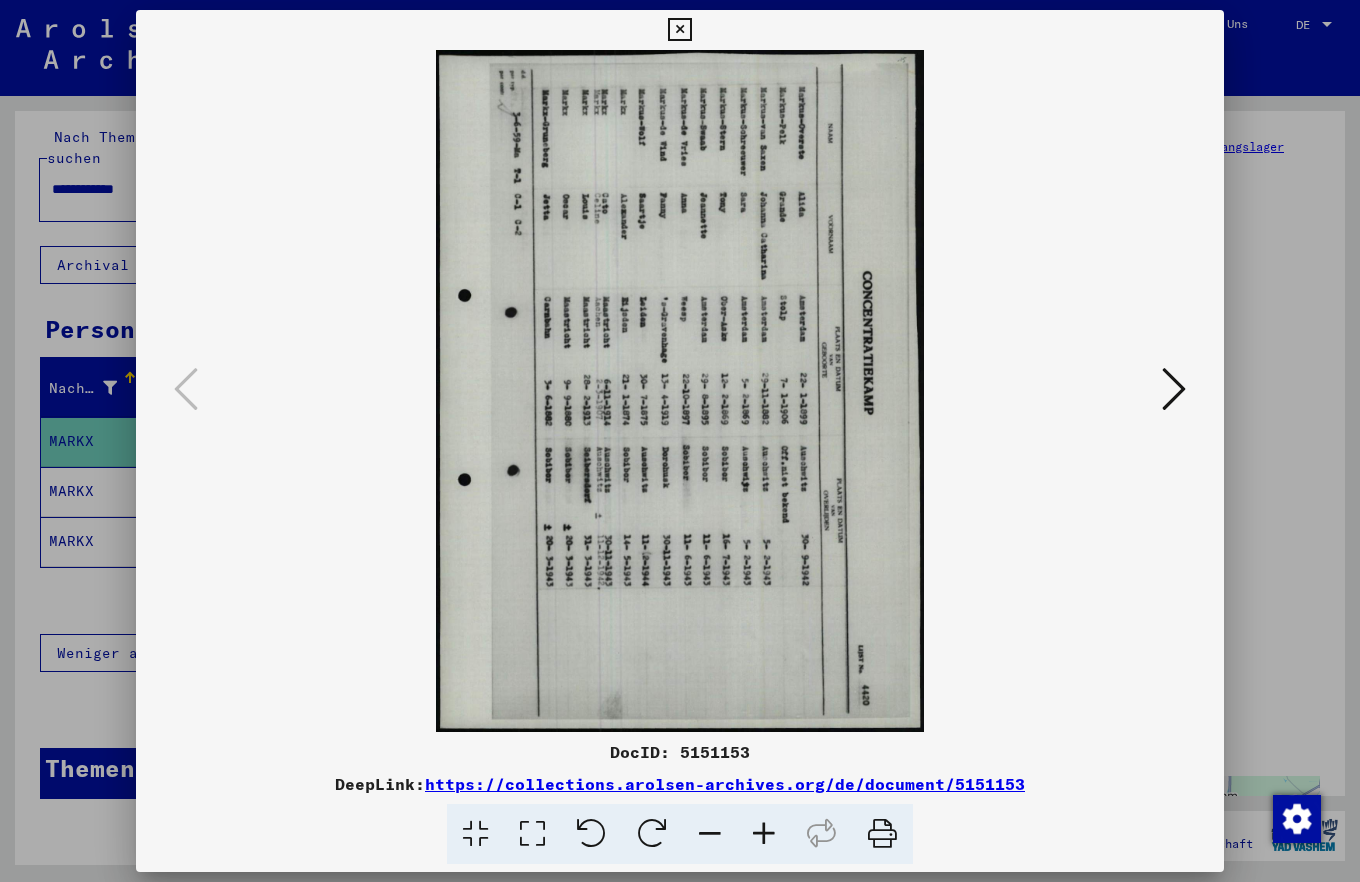 type 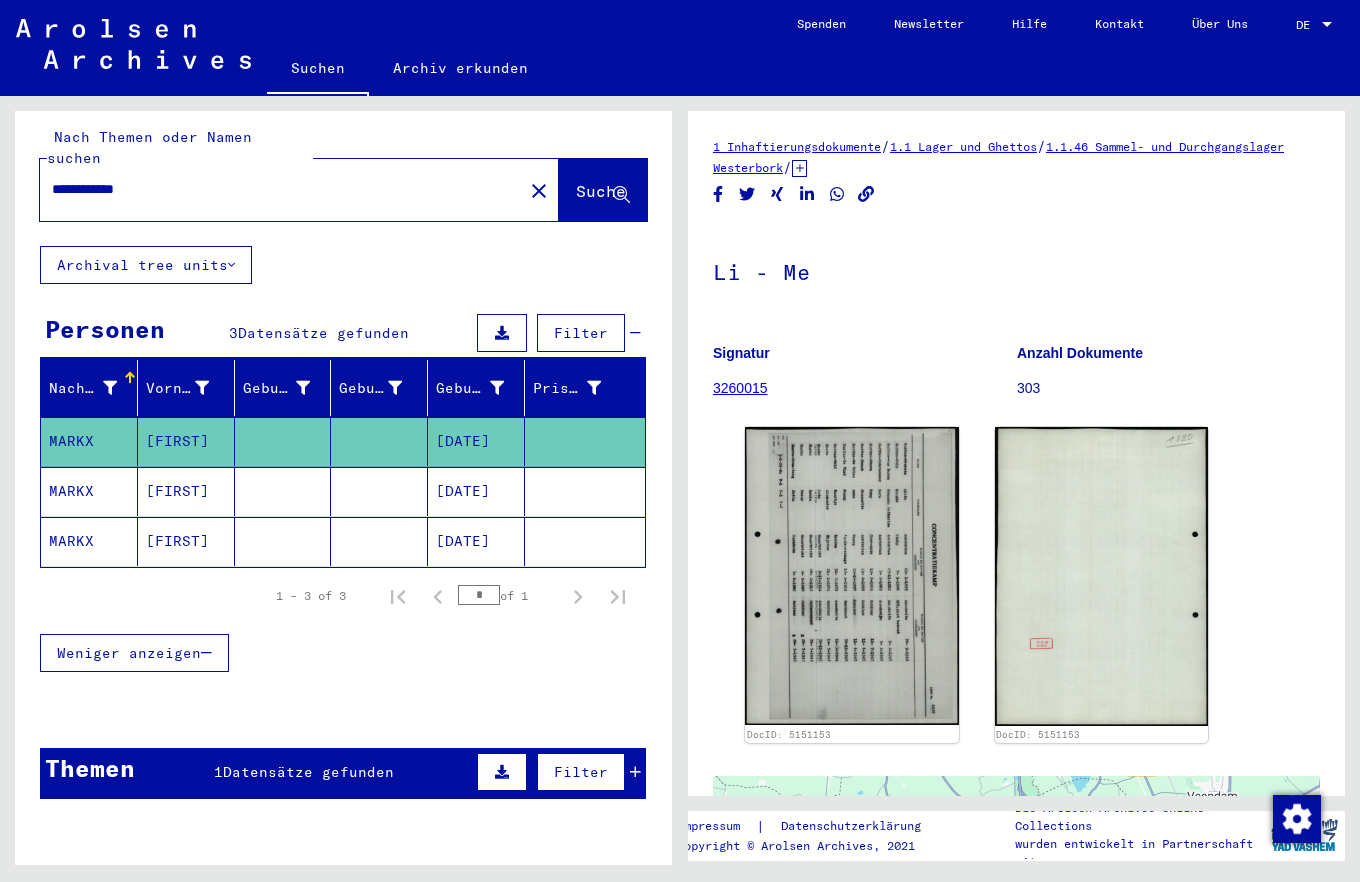 click on "MARKX" at bounding box center (89, 541) 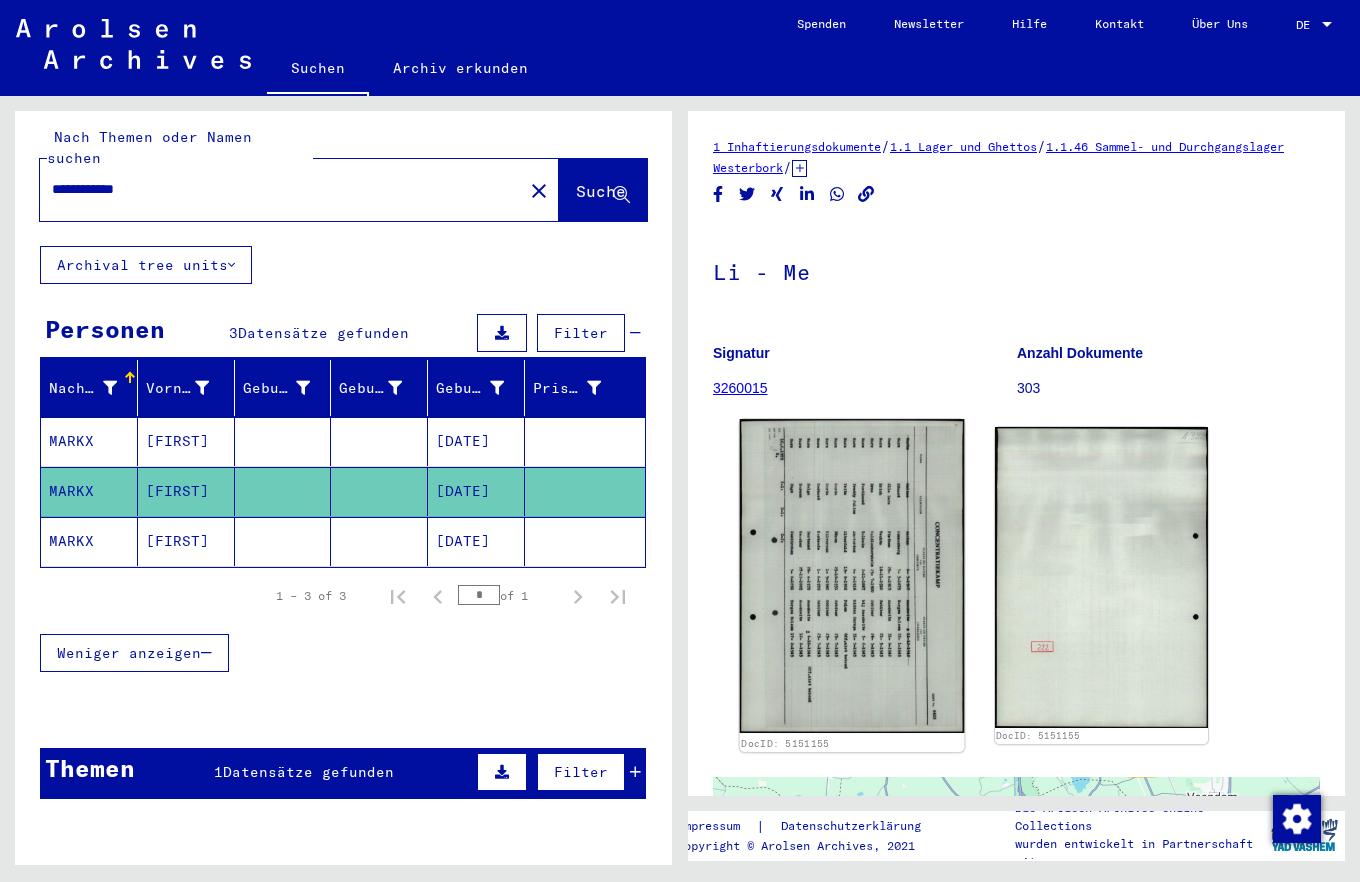 scroll, scrollTop: 0, scrollLeft: 0, axis: both 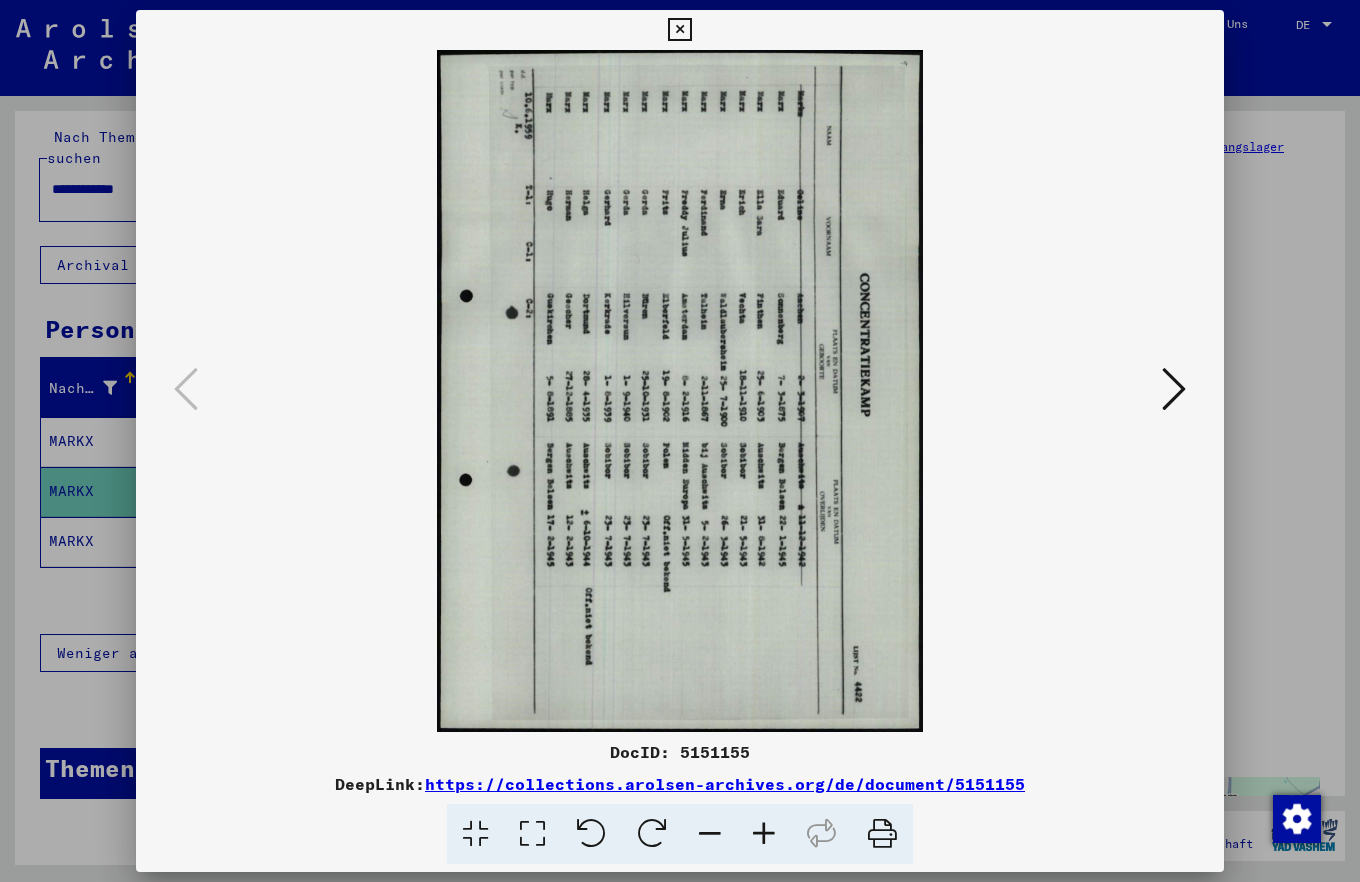 type 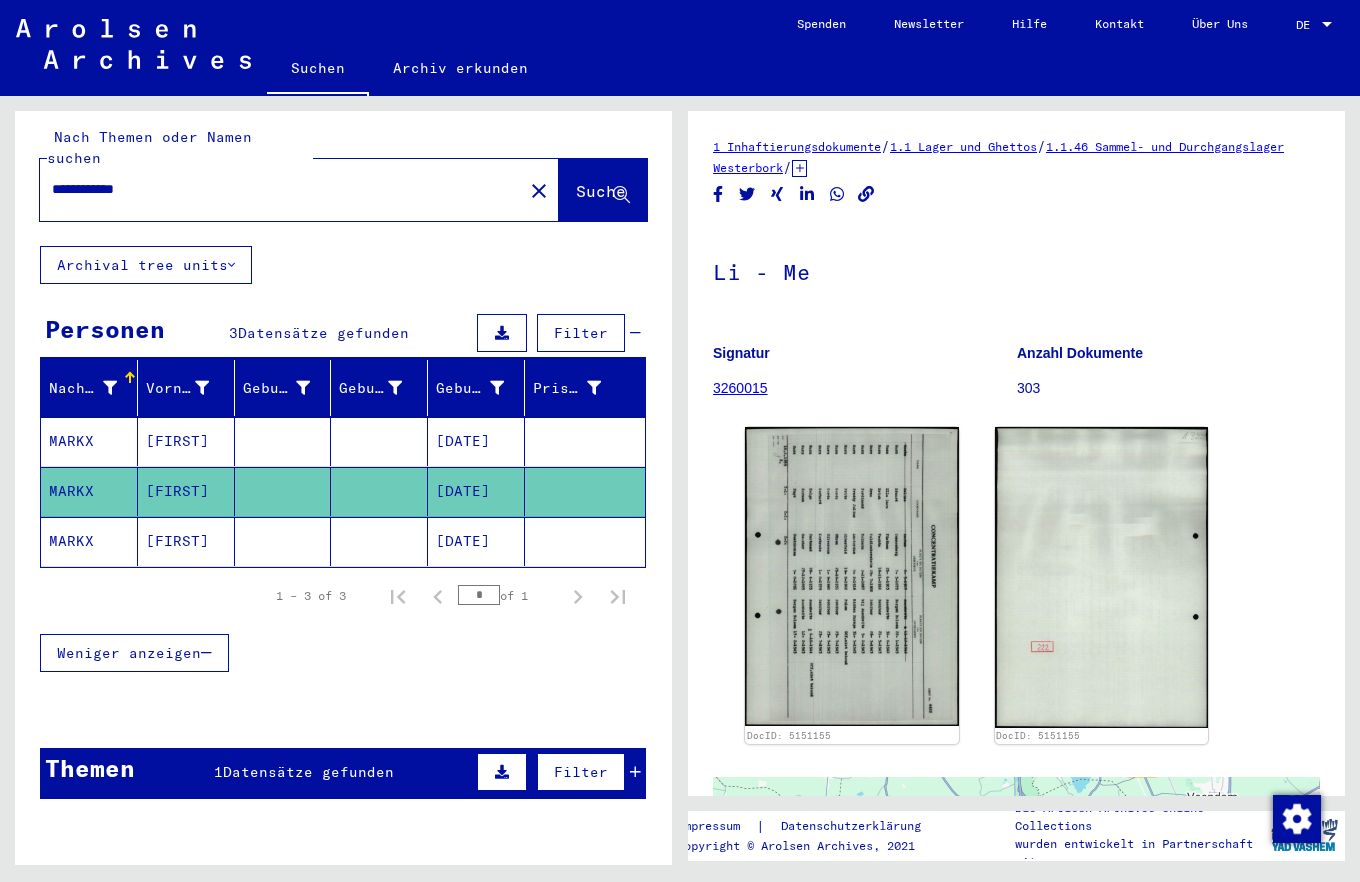 click on "MARKX" 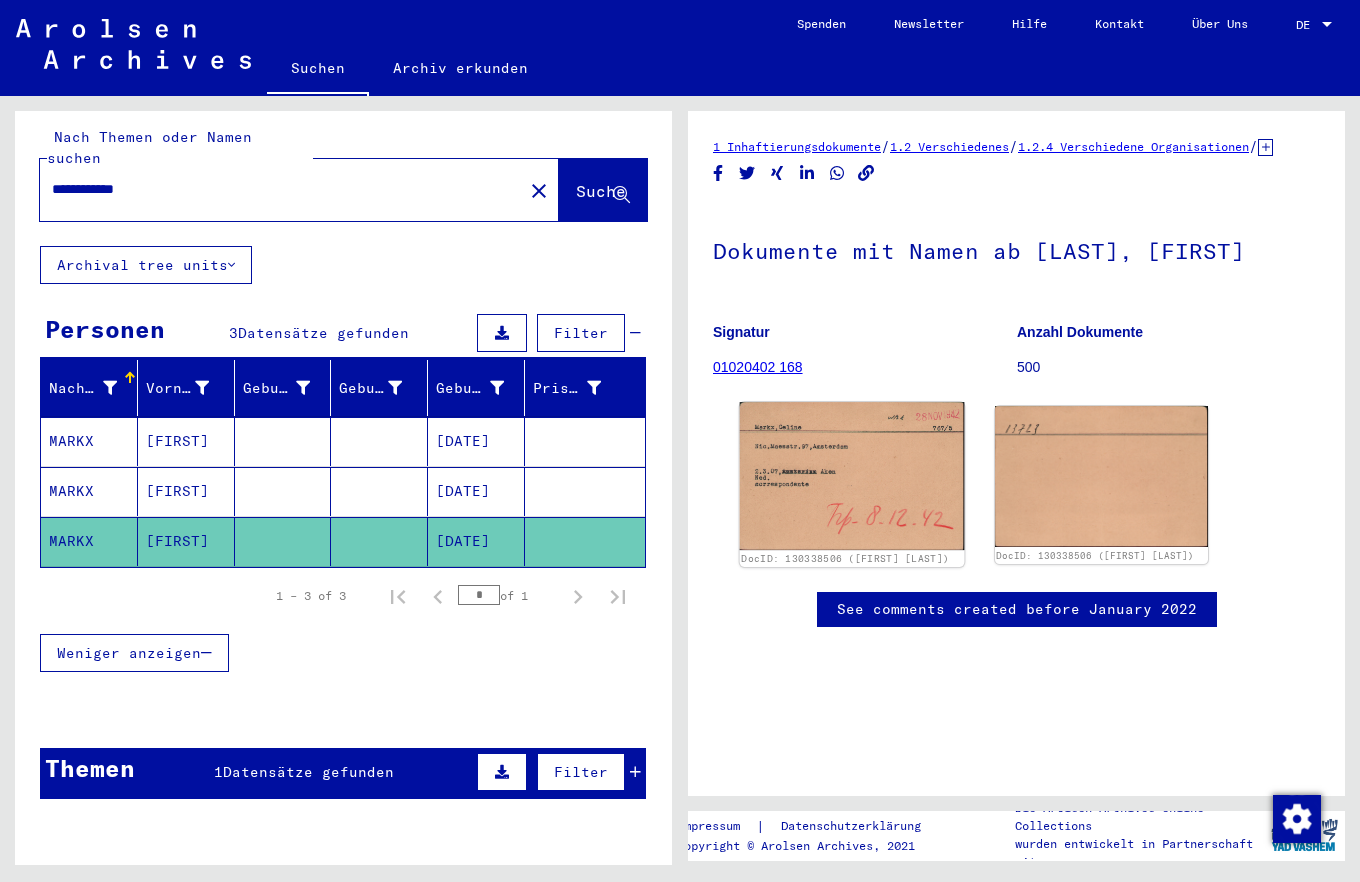 click 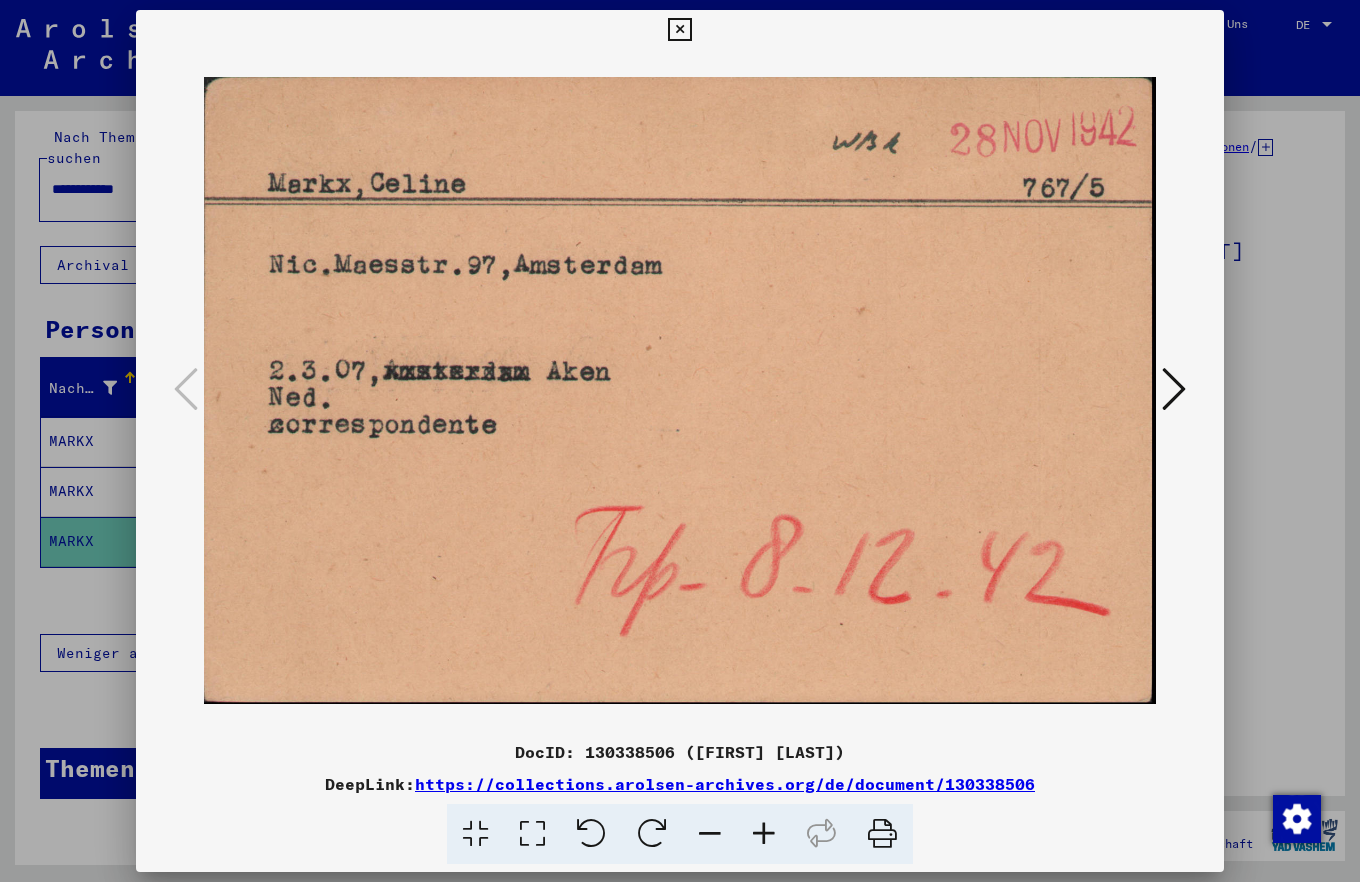 type 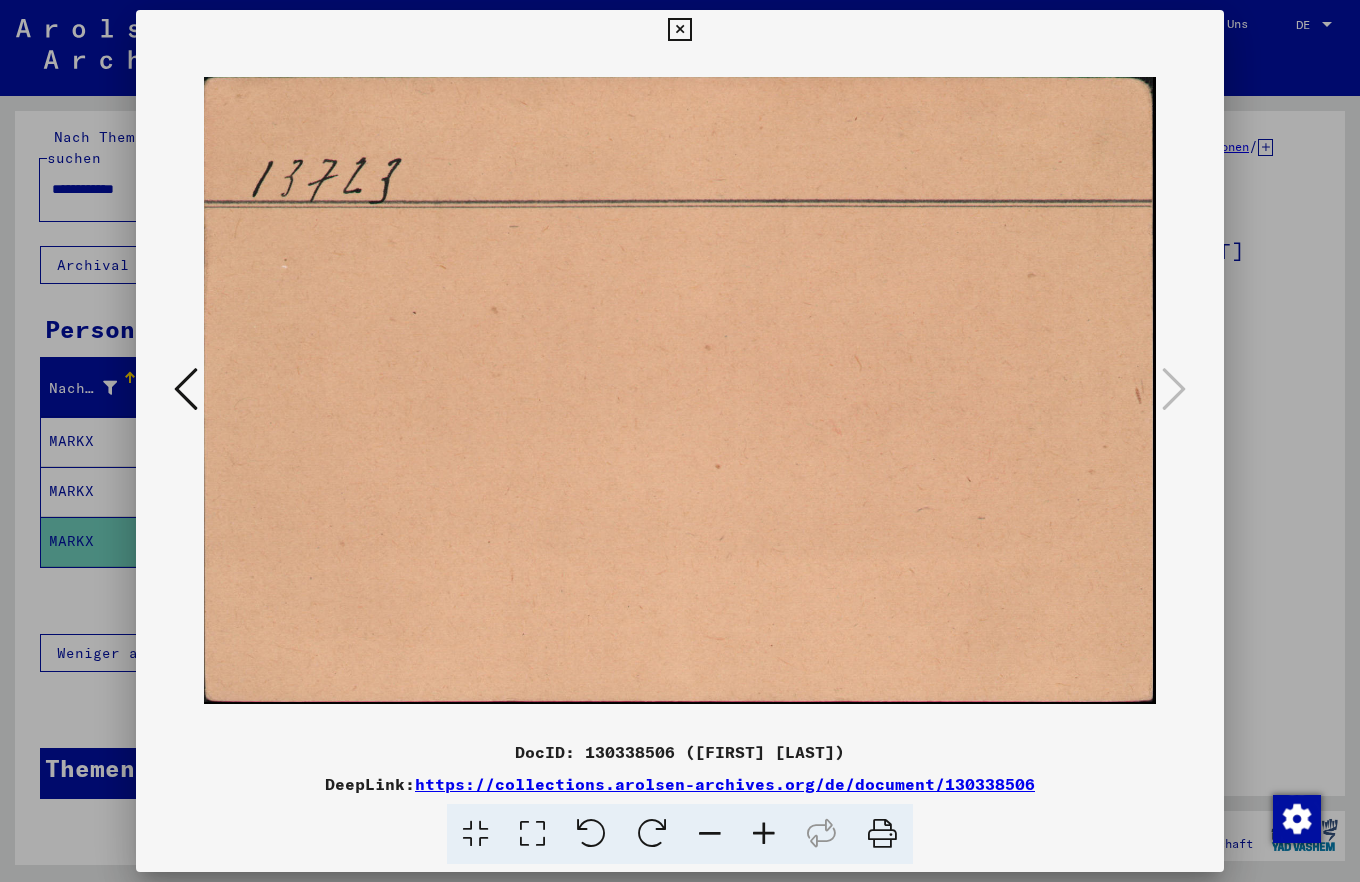 drag, startPoint x: 682, startPoint y: 39, endPoint x: 691, endPoint y: 96, distance: 57.706154 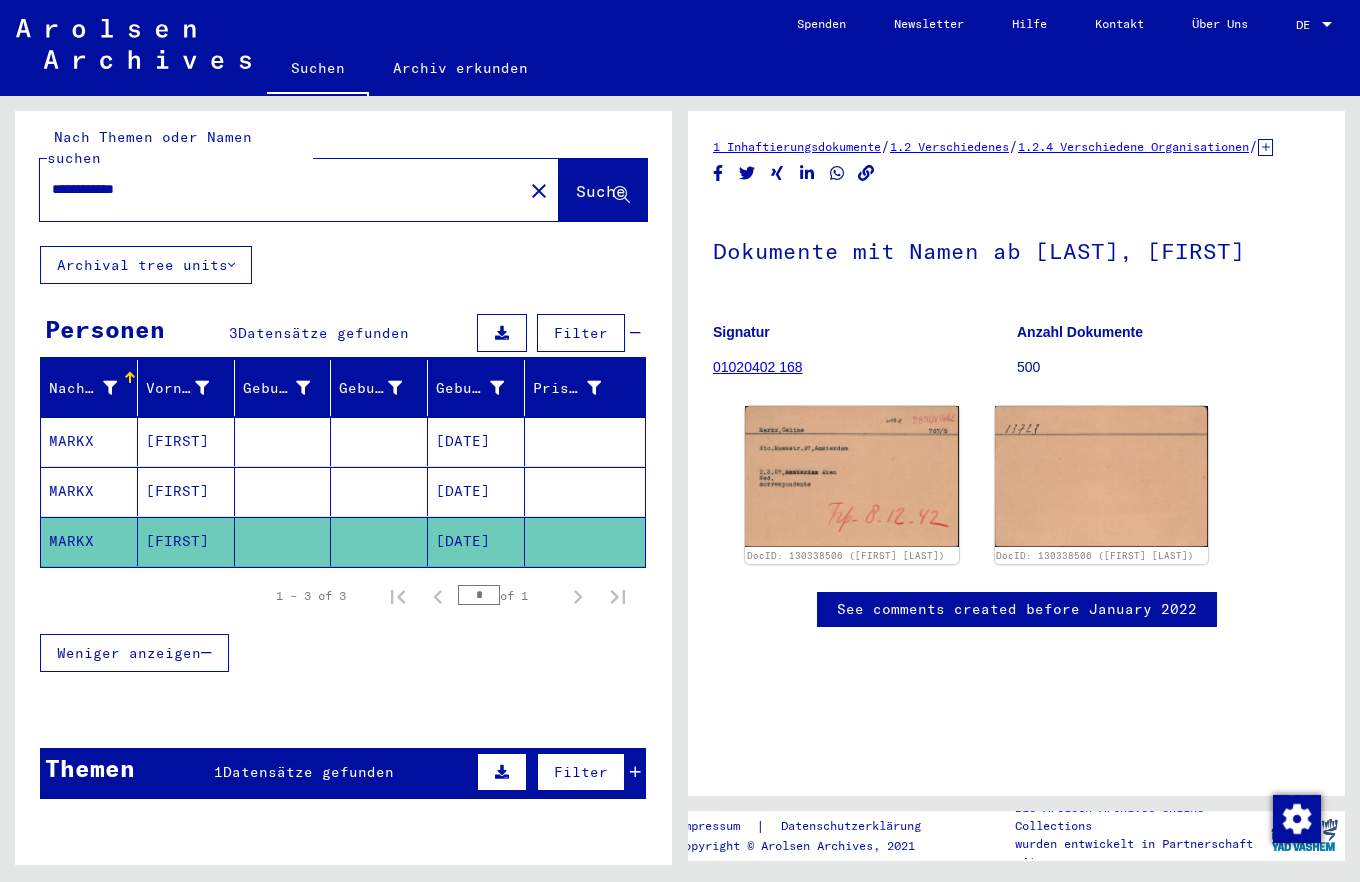 scroll, scrollTop: 78, scrollLeft: 0, axis: vertical 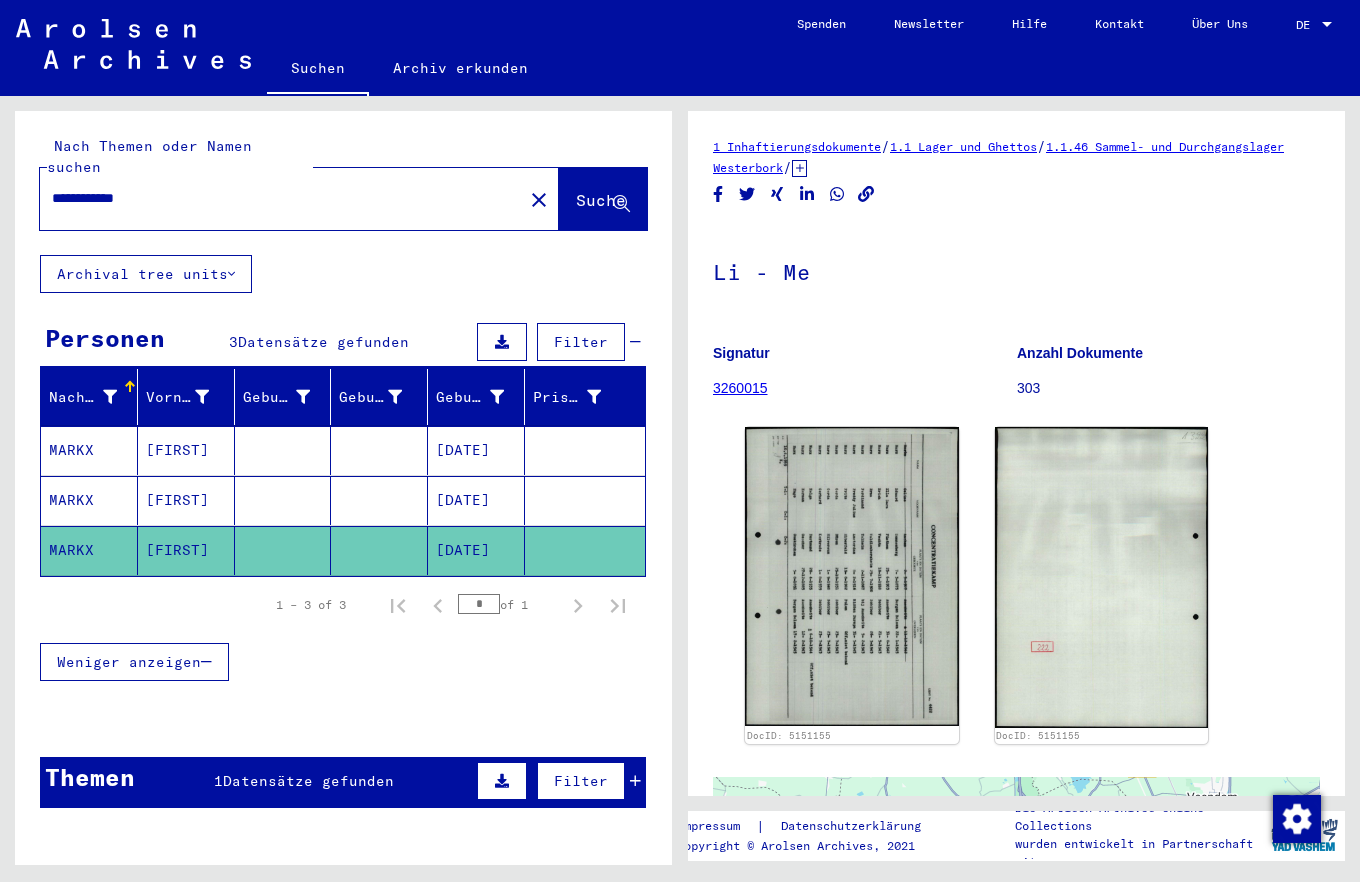 drag, startPoint x: 120, startPoint y: 140, endPoint x: 26, endPoint y: 133, distance: 94.26028 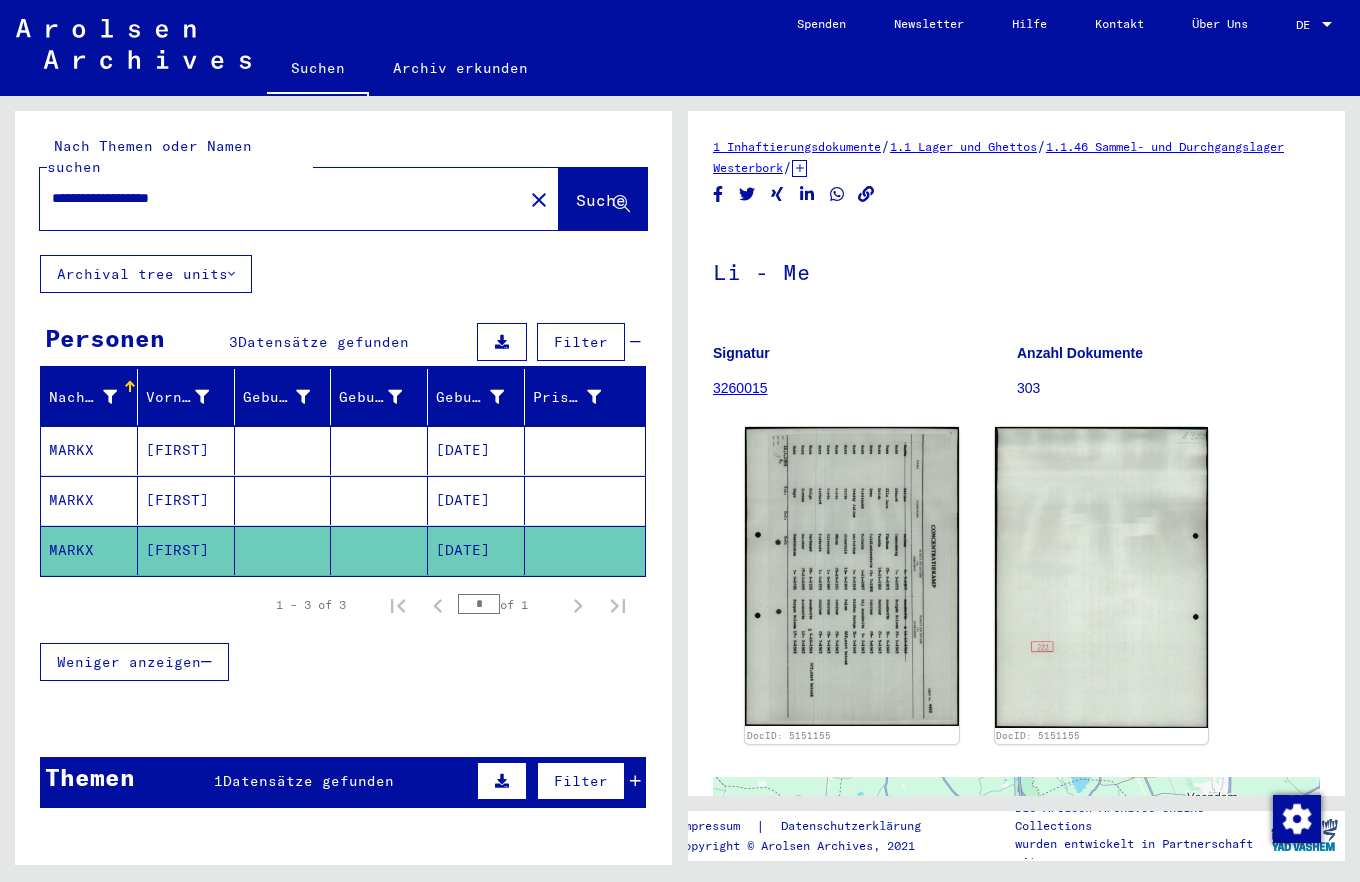 type on "**********" 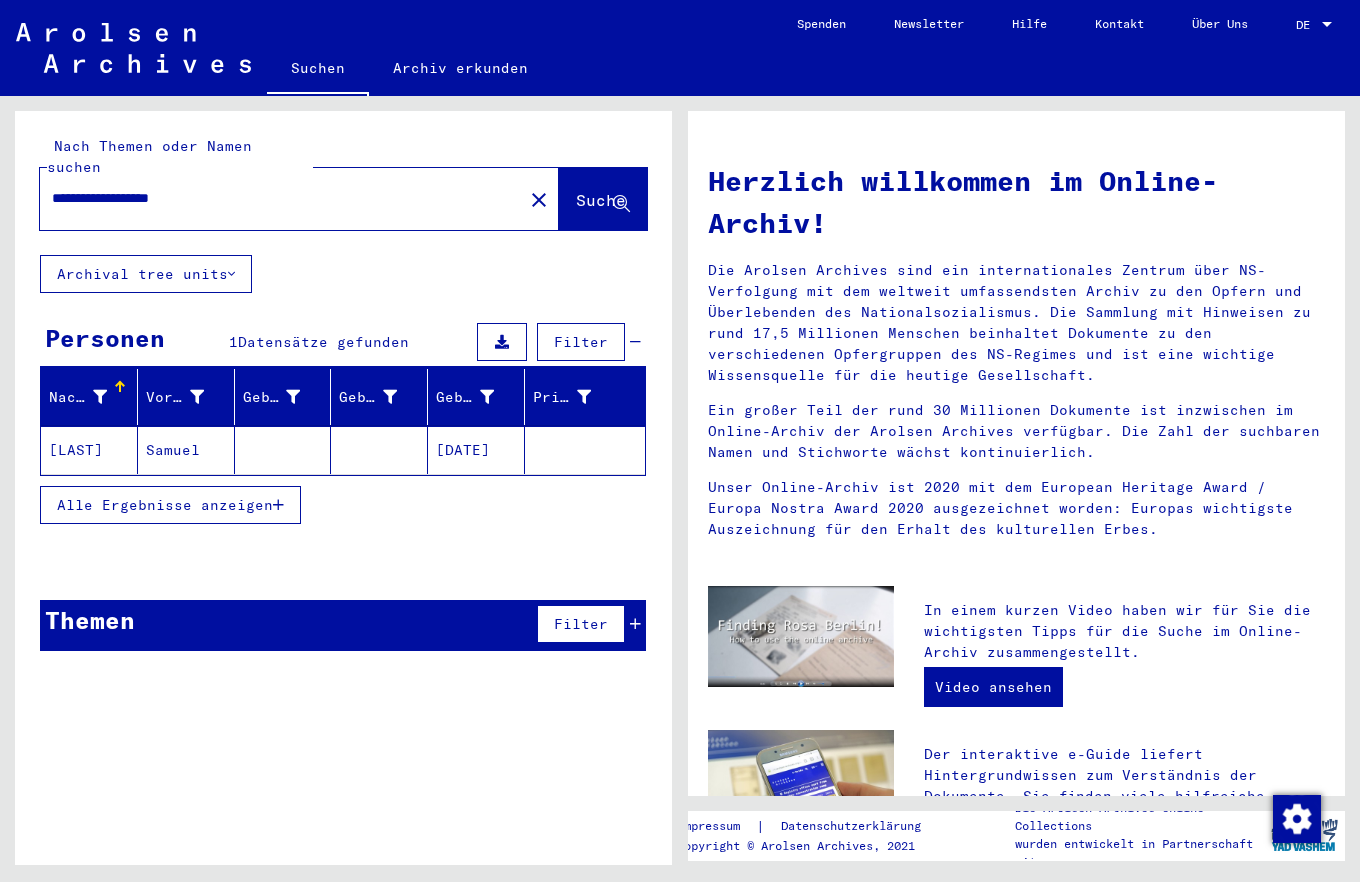 click on "[LAST]" 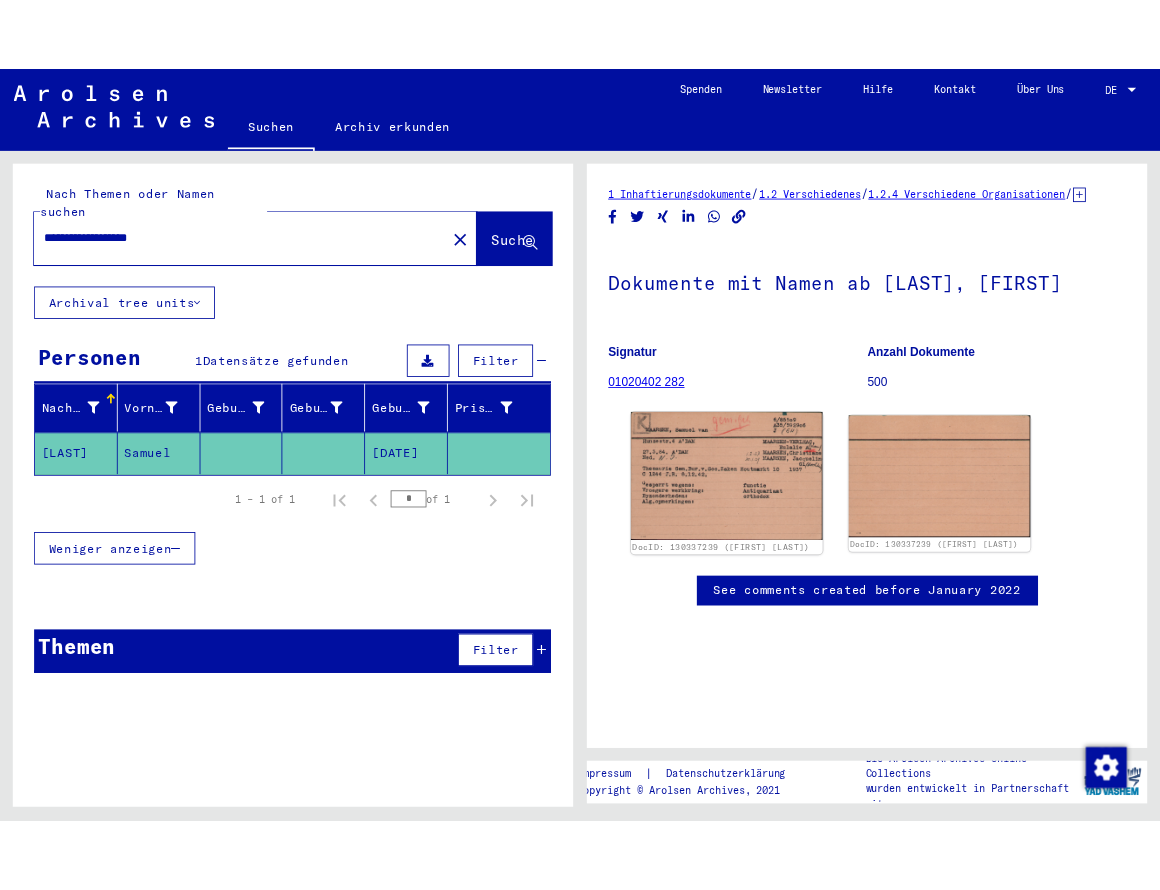 scroll, scrollTop: 0, scrollLeft: 0, axis: both 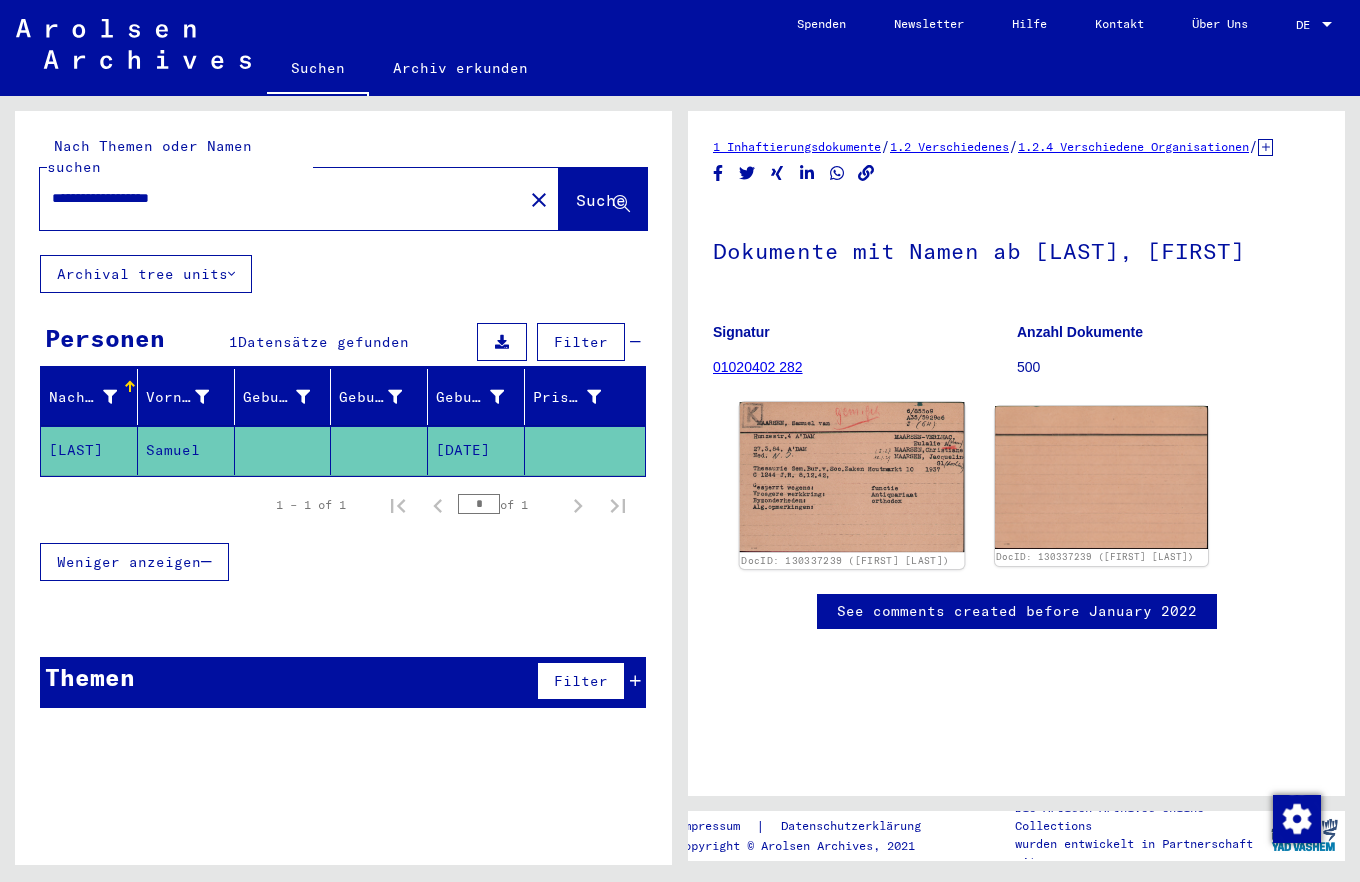 click 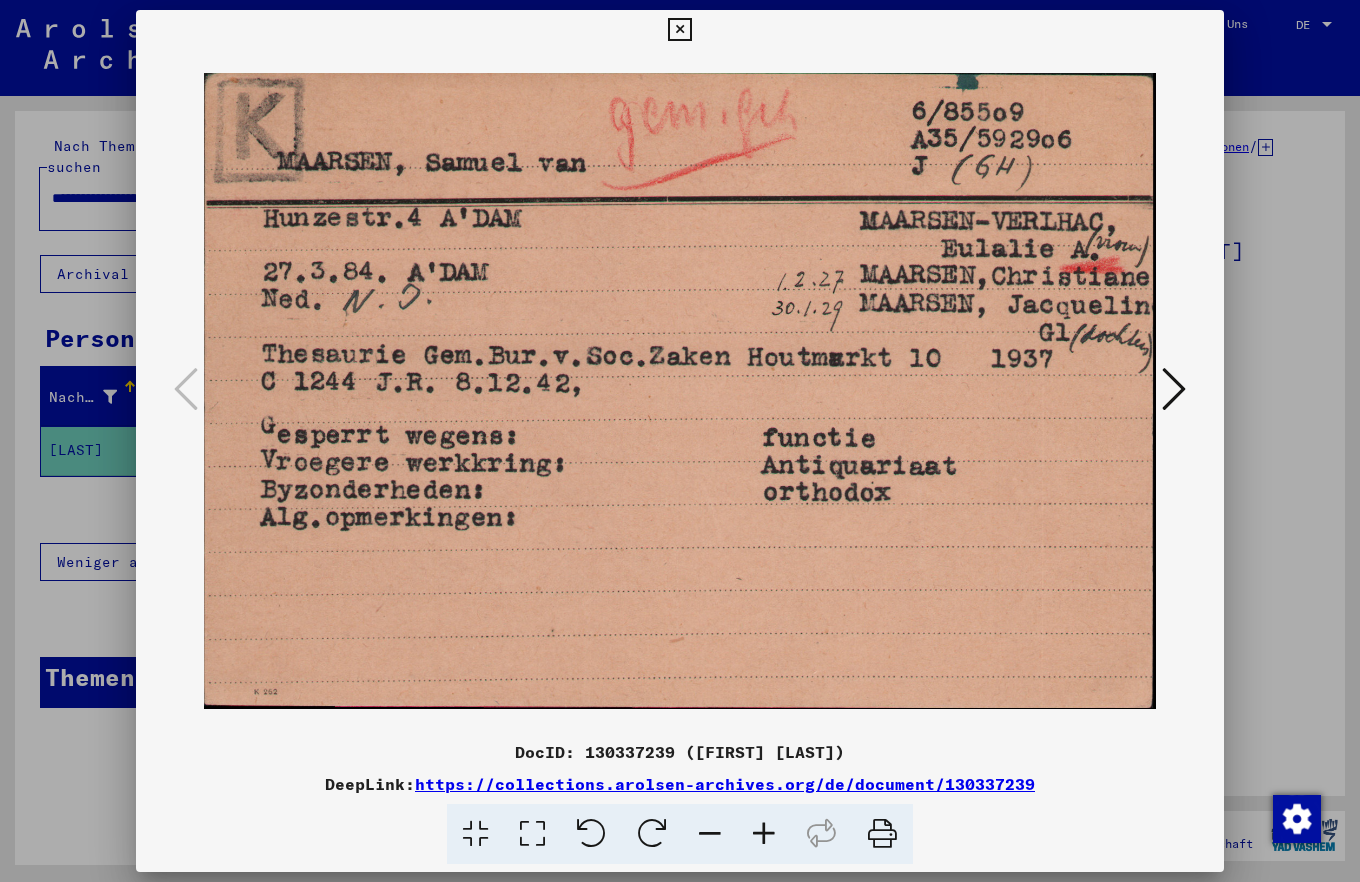 type 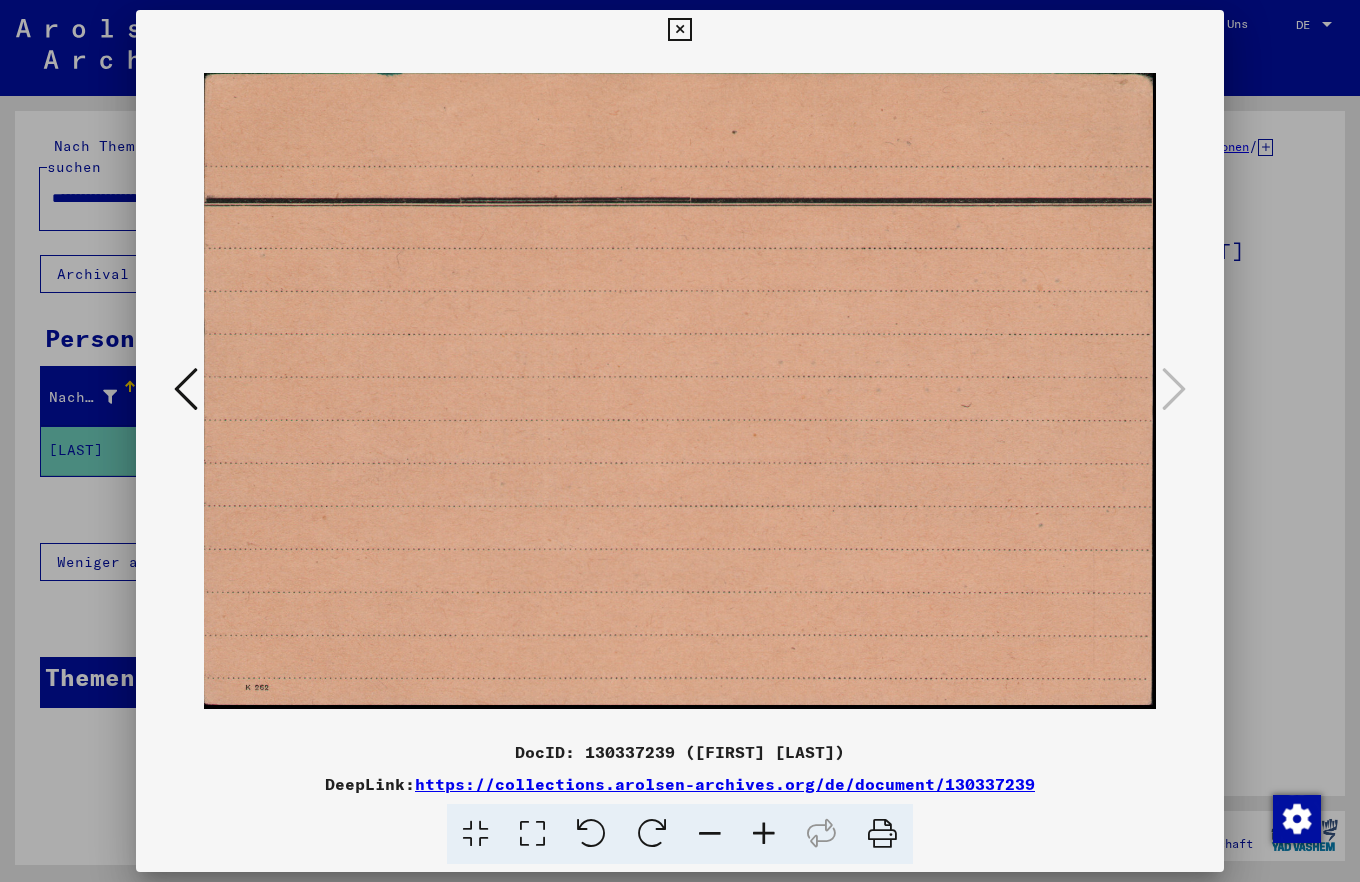click at bounding box center [679, 30] 